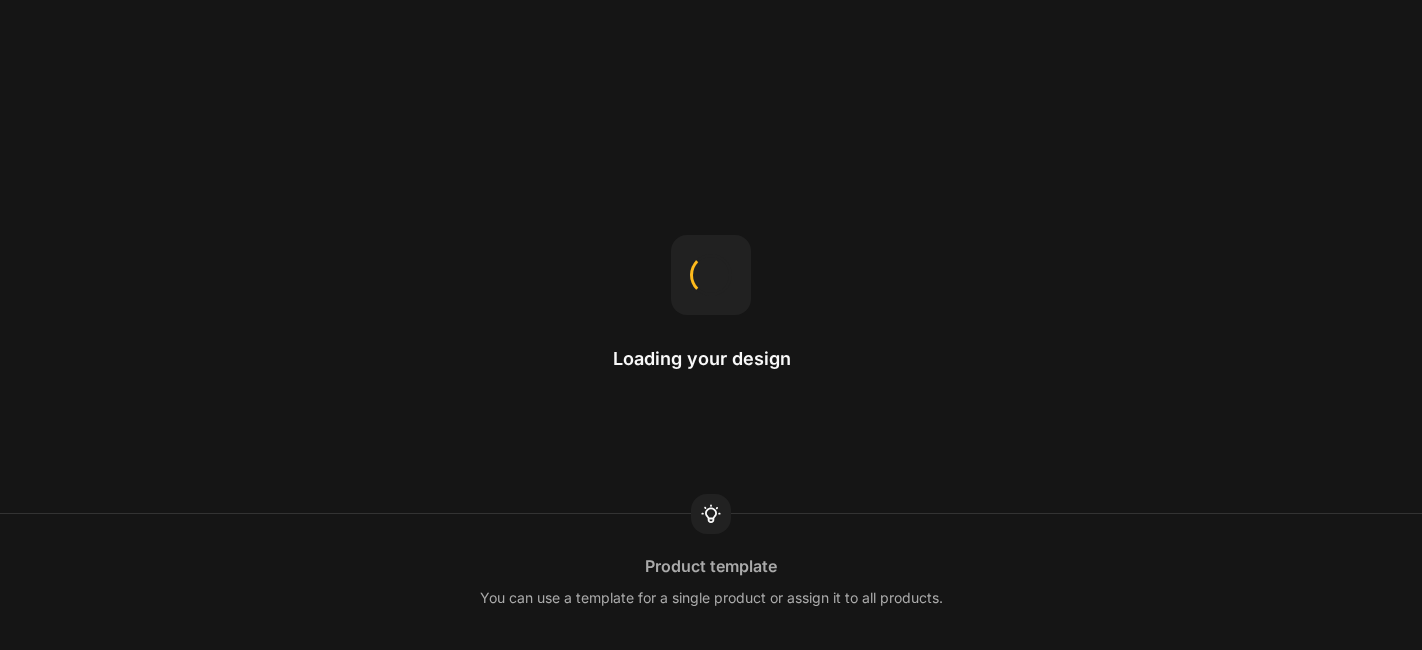 scroll, scrollTop: 0, scrollLeft: 0, axis: both 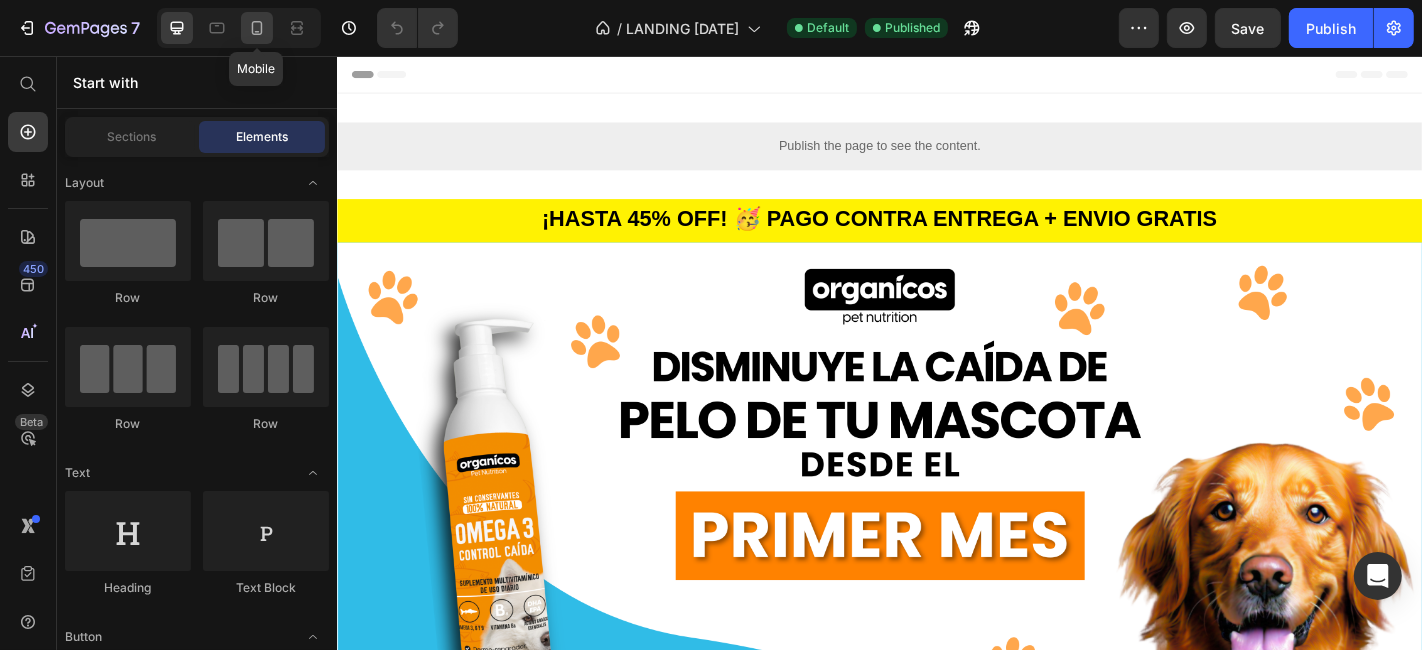 click 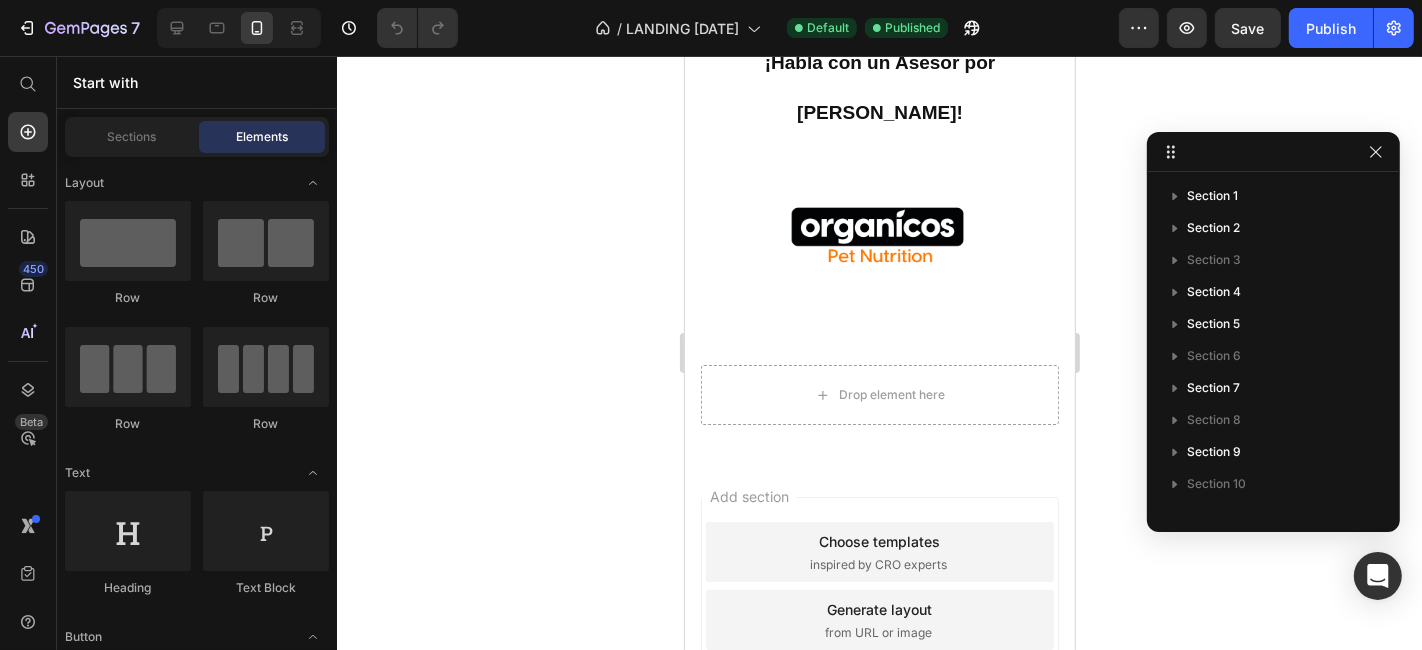 scroll, scrollTop: 6987, scrollLeft: 0, axis: vertical 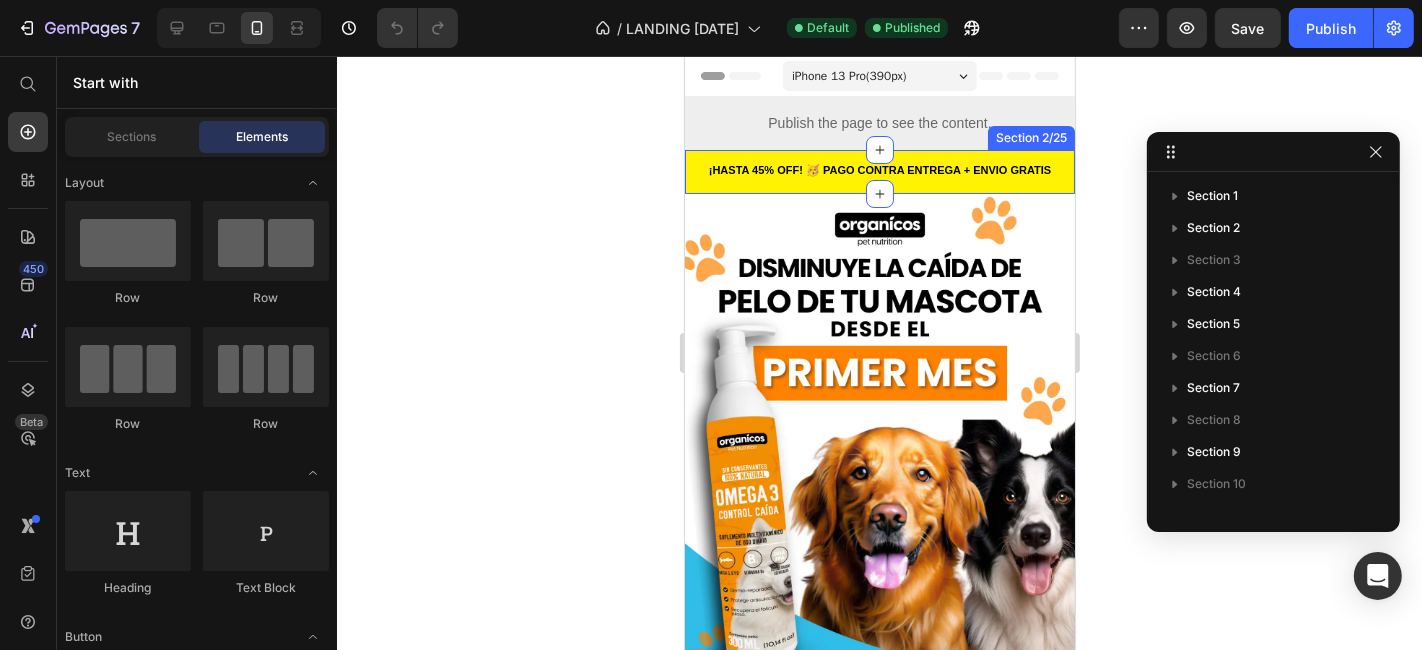 click on "¡HASTA 45% OFF! 🥳 PAGO CONTRA ENTREGA + ENVIO GRATIS Heading Section 2/25" at bounding box center [879, 171] 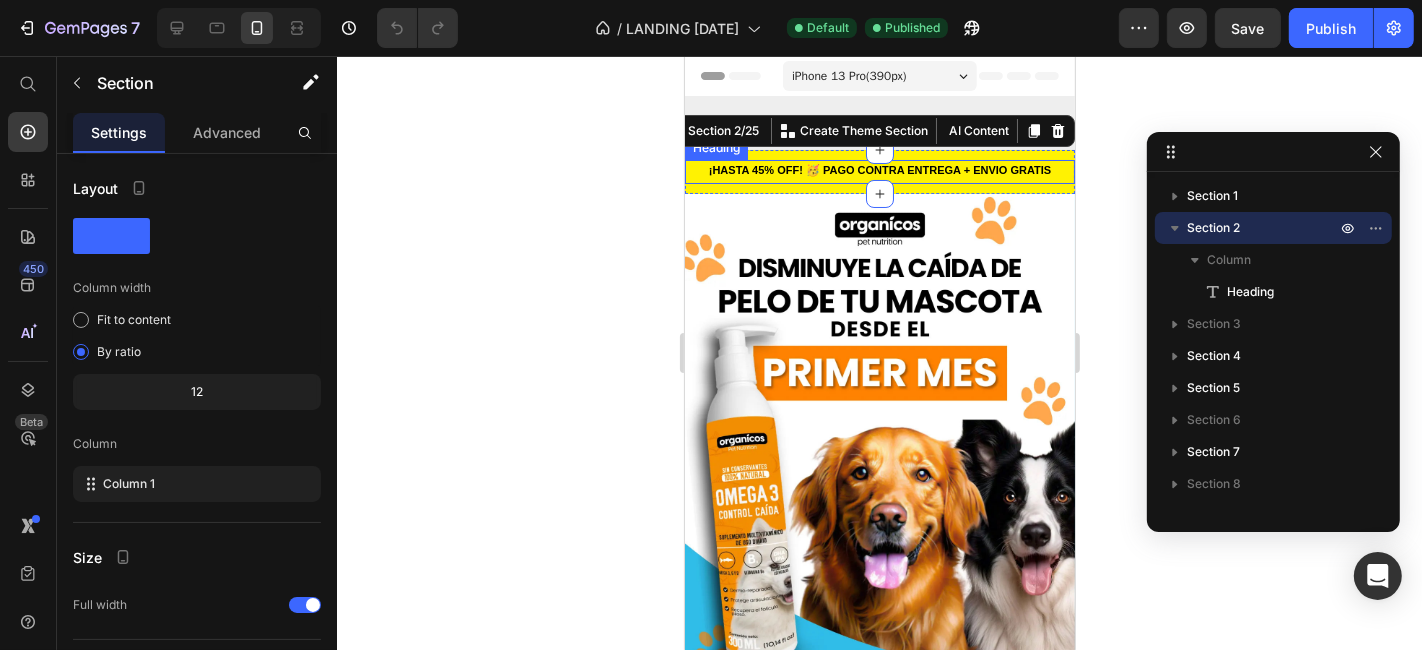 click on "¡HASTA 45% OFF! 🥳 PAGO CONTRA ENTREGA + ENVIO GRATIS" at bounding box center (879, 169) 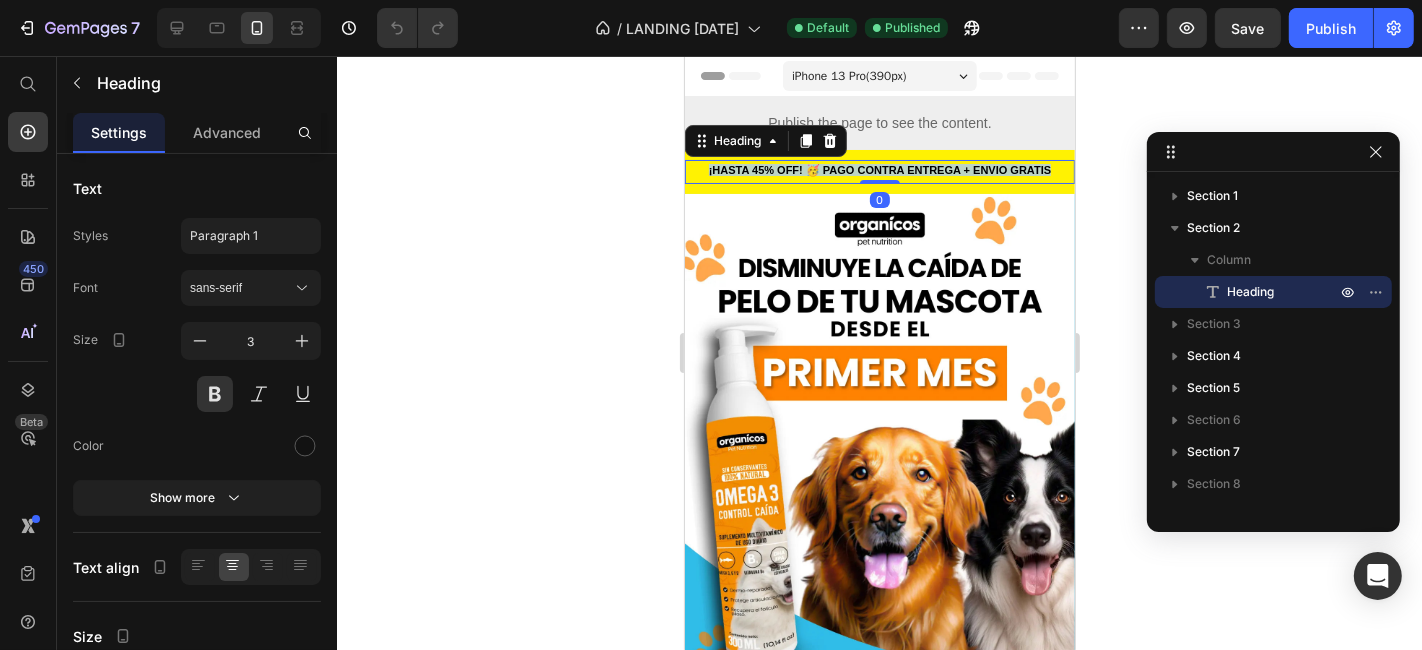 click on "¡HASTA 45% OFF! 🥳 PAGO CONTRA ENTREGA + ENVIO GRATIS" at bounding box center [879, 169] 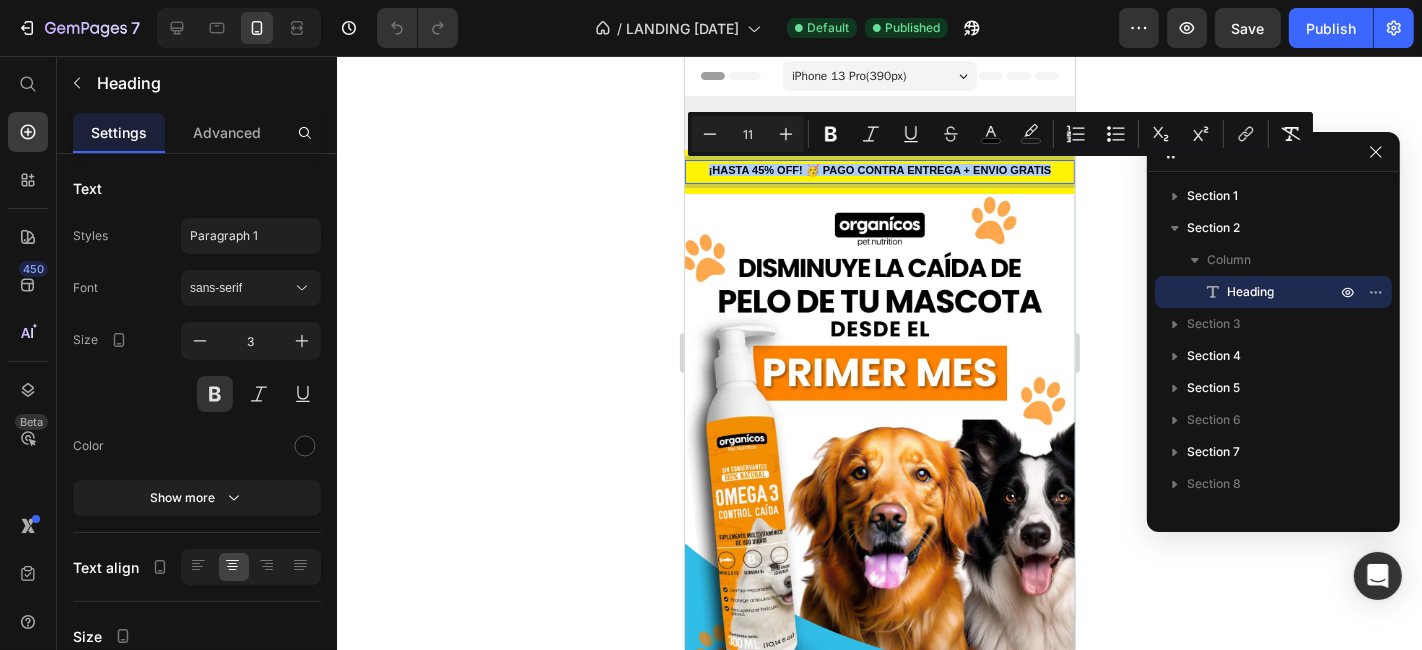 click 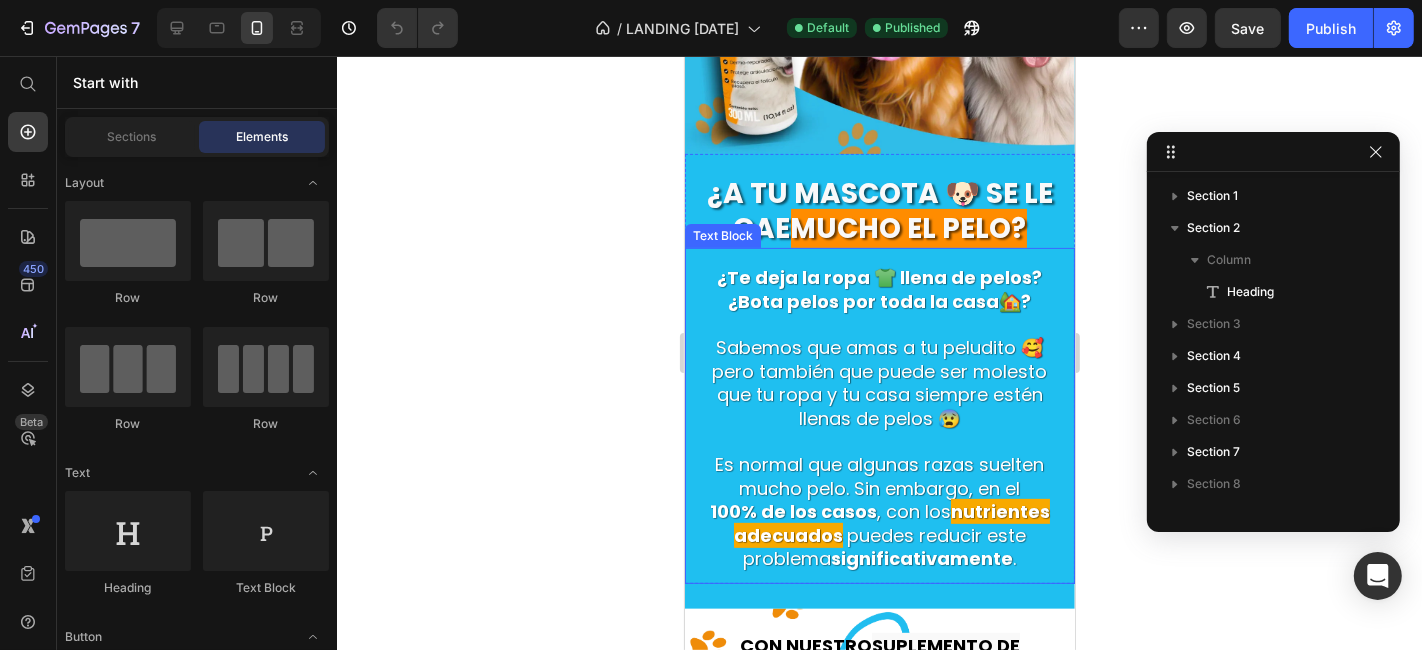 scroll, scrollTop: 555, scrollLeft: 0, axis: vertical 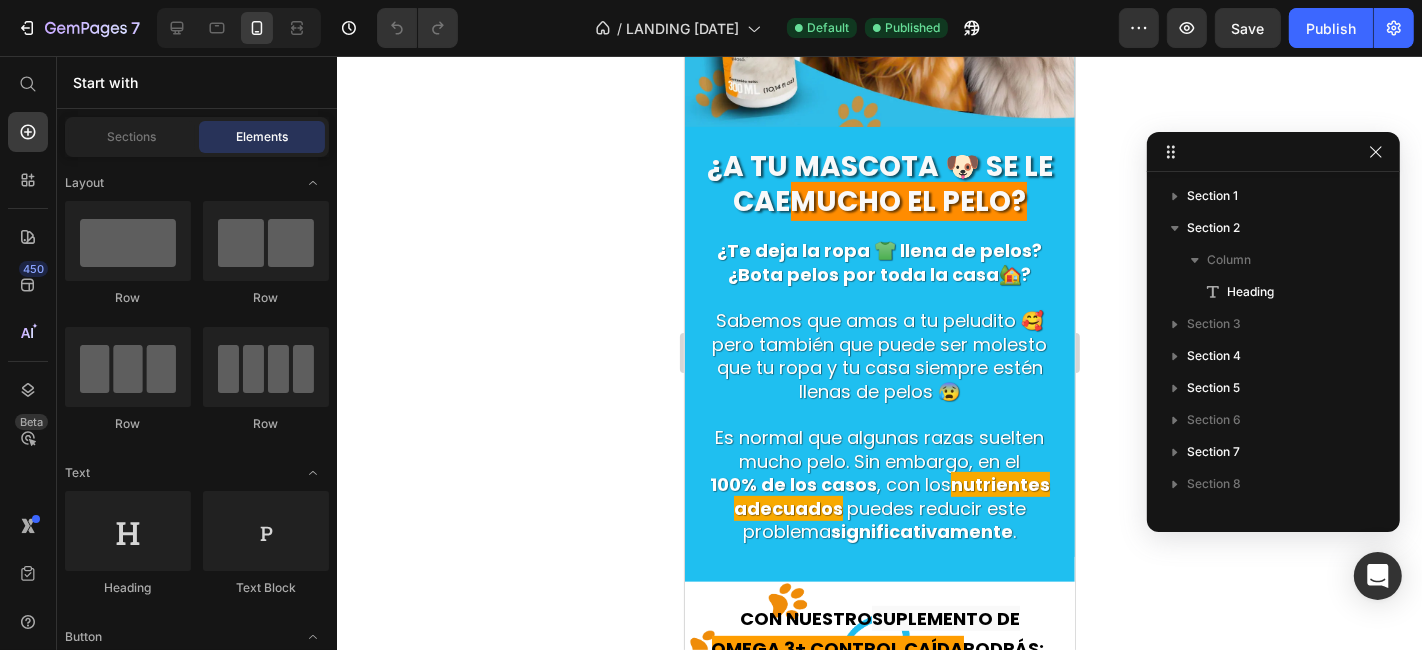 click 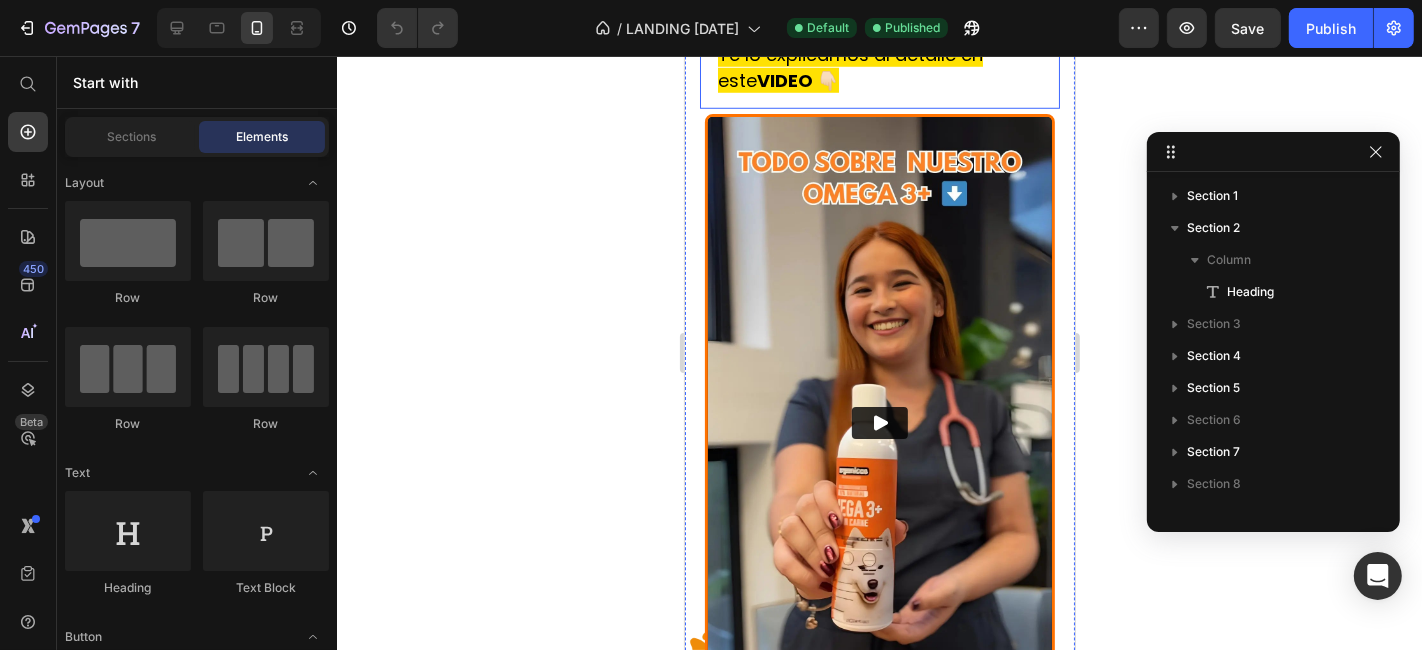 scroll, scrollTop: 1000, scrollLeft: 0, axis: vertical 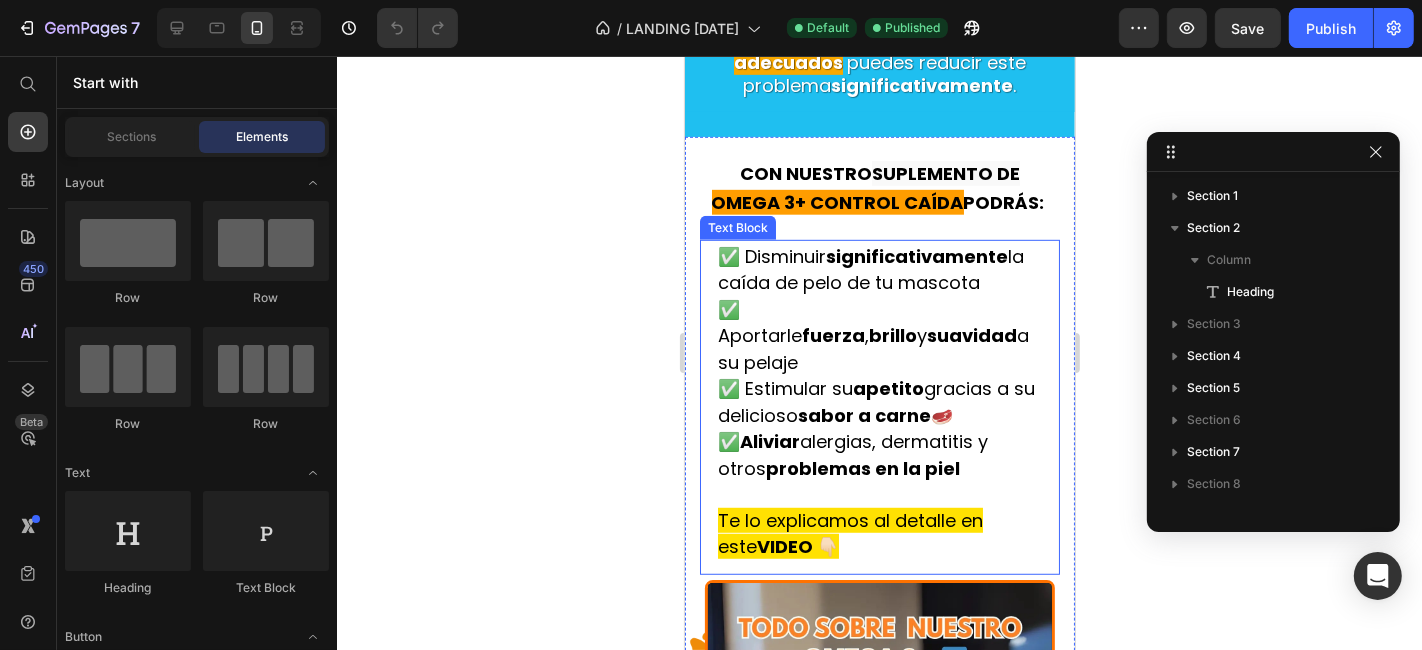 click on "problemas en la piel" at bounding box center [862, 467] 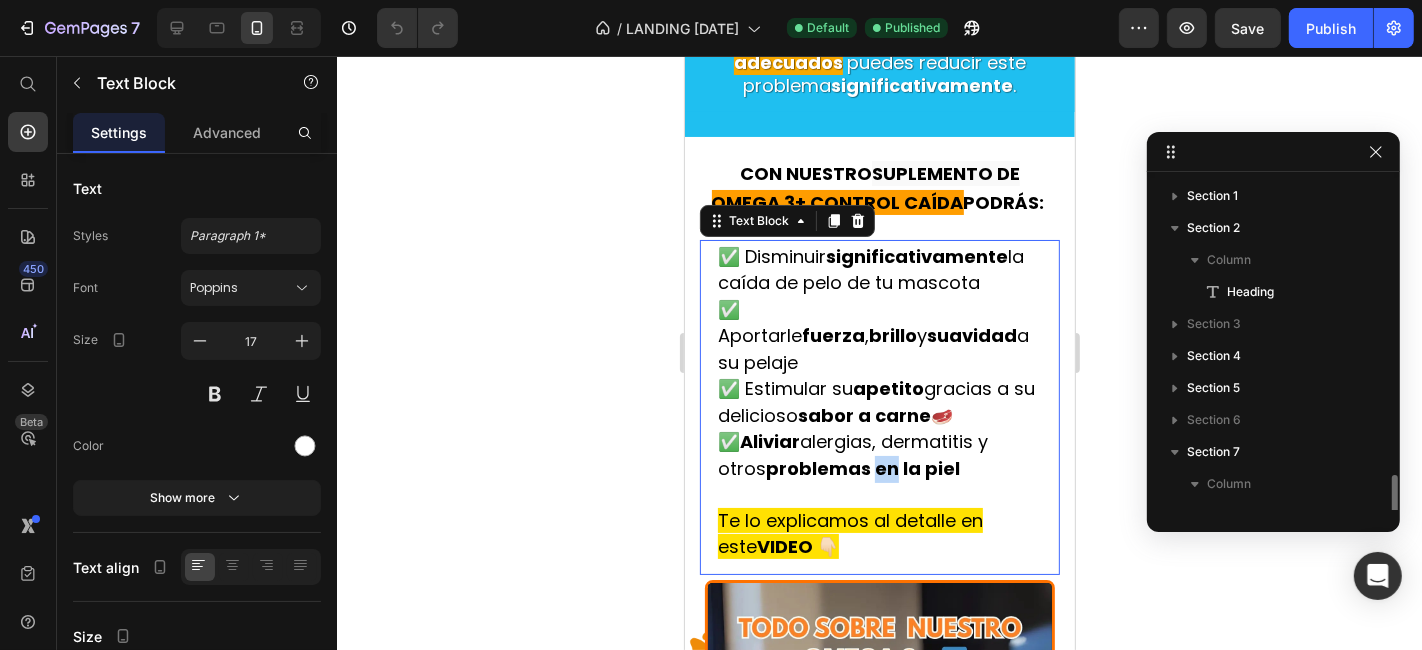 scroll, scrollTop: 218, scrollLeft: 0, axis: vertical 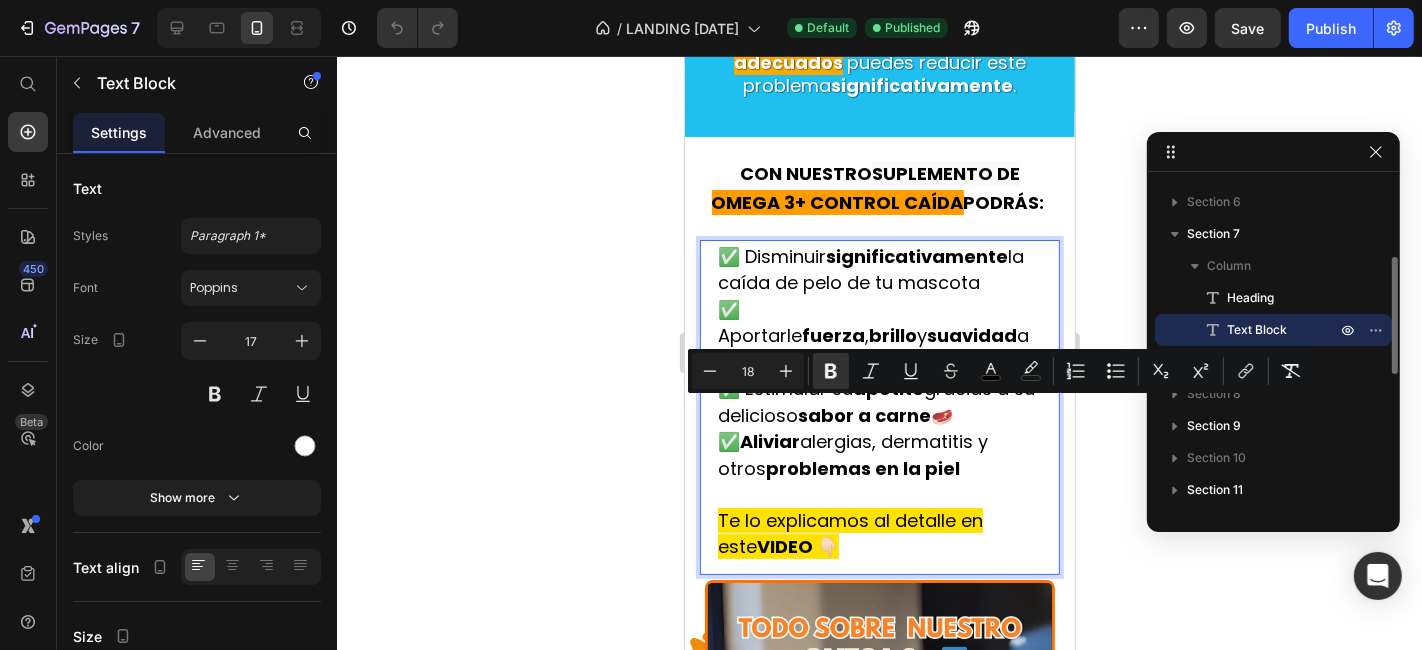 click on "problemas en la piel" at bounding box center [862, 467] 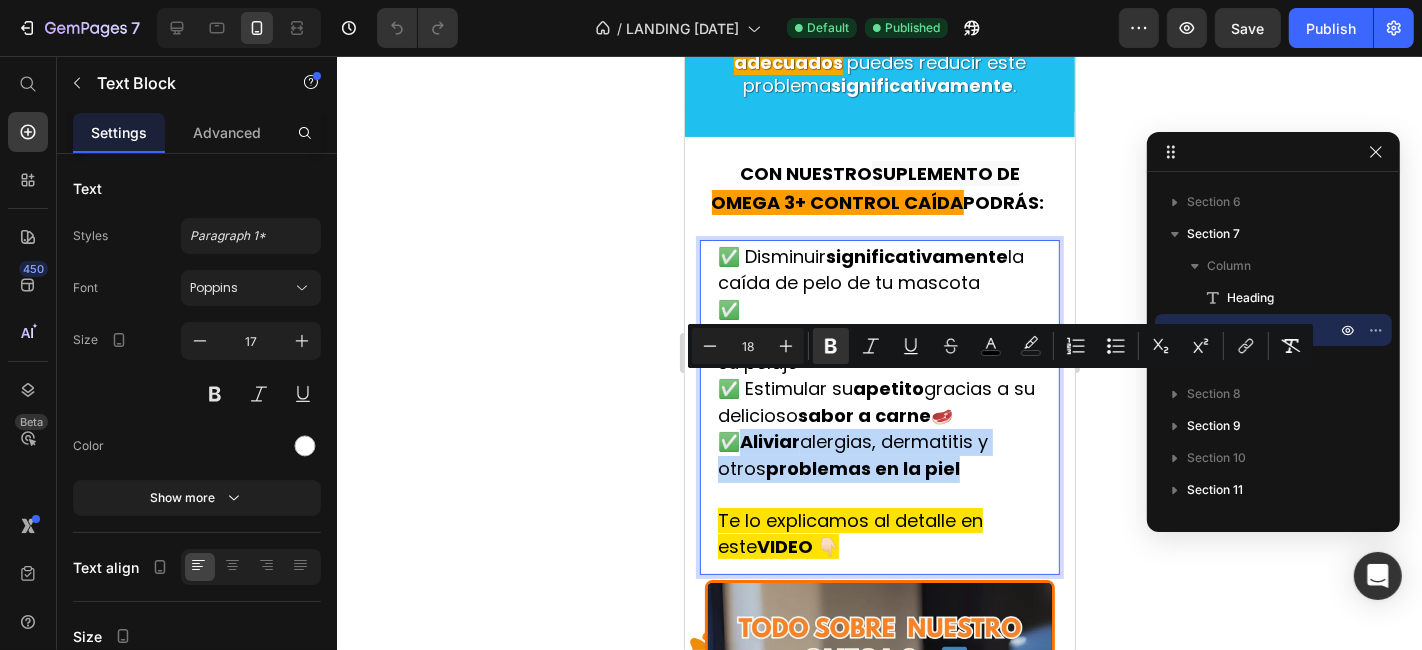 drag, startPoint x: 957, startPoint y: 414, endPoint x: 745, endPoint y: 392, distance: 213.13846 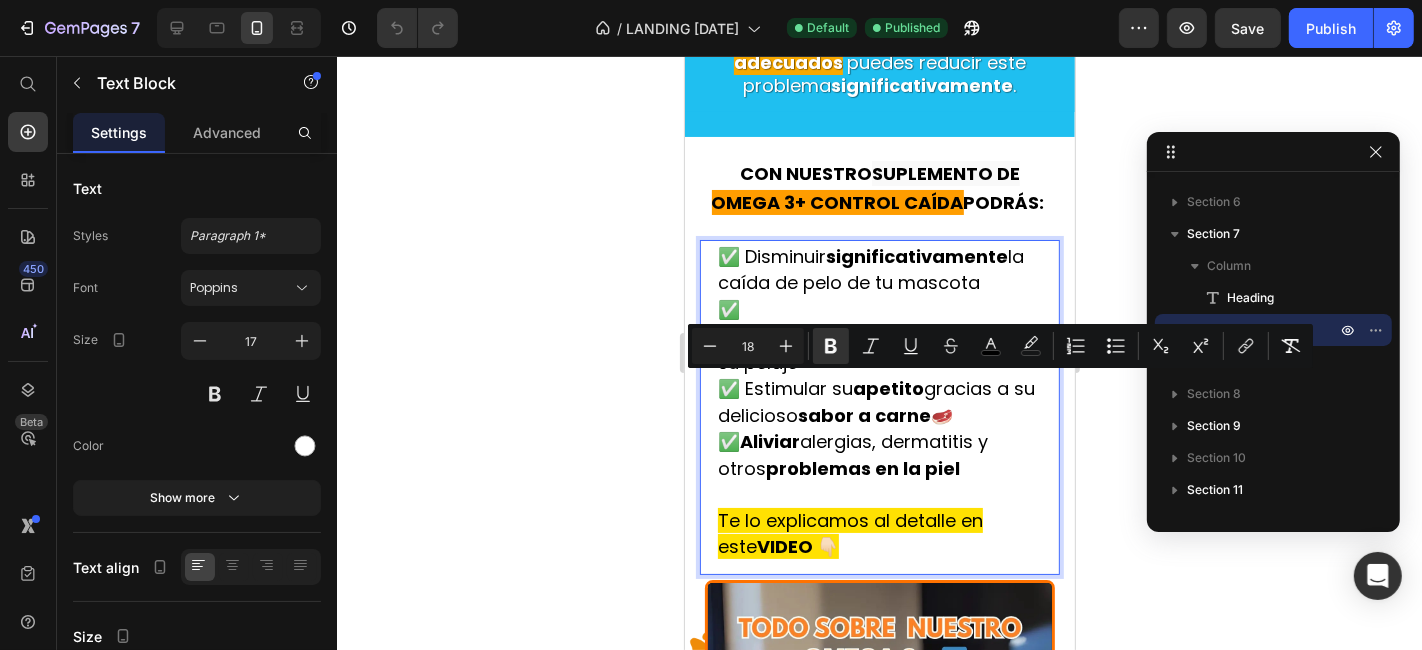 click on "VIDEO 👇🏻" at bounding box center [797, 545] 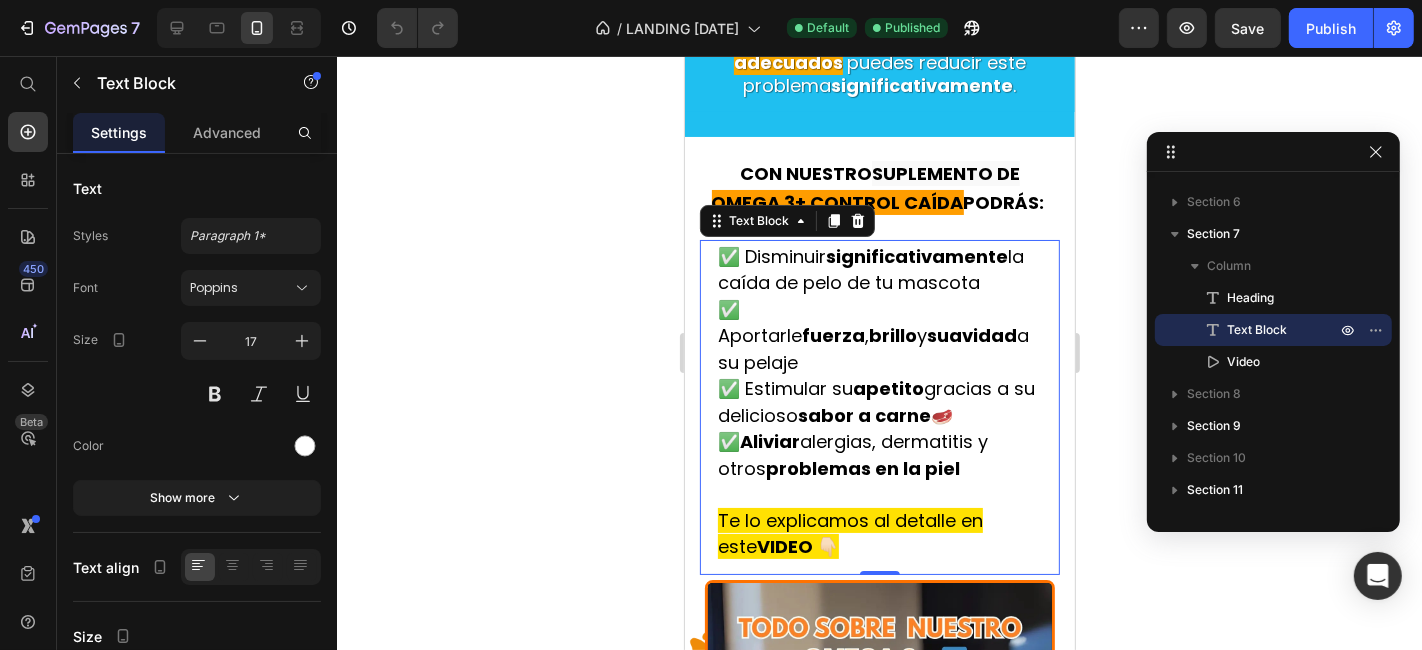 click 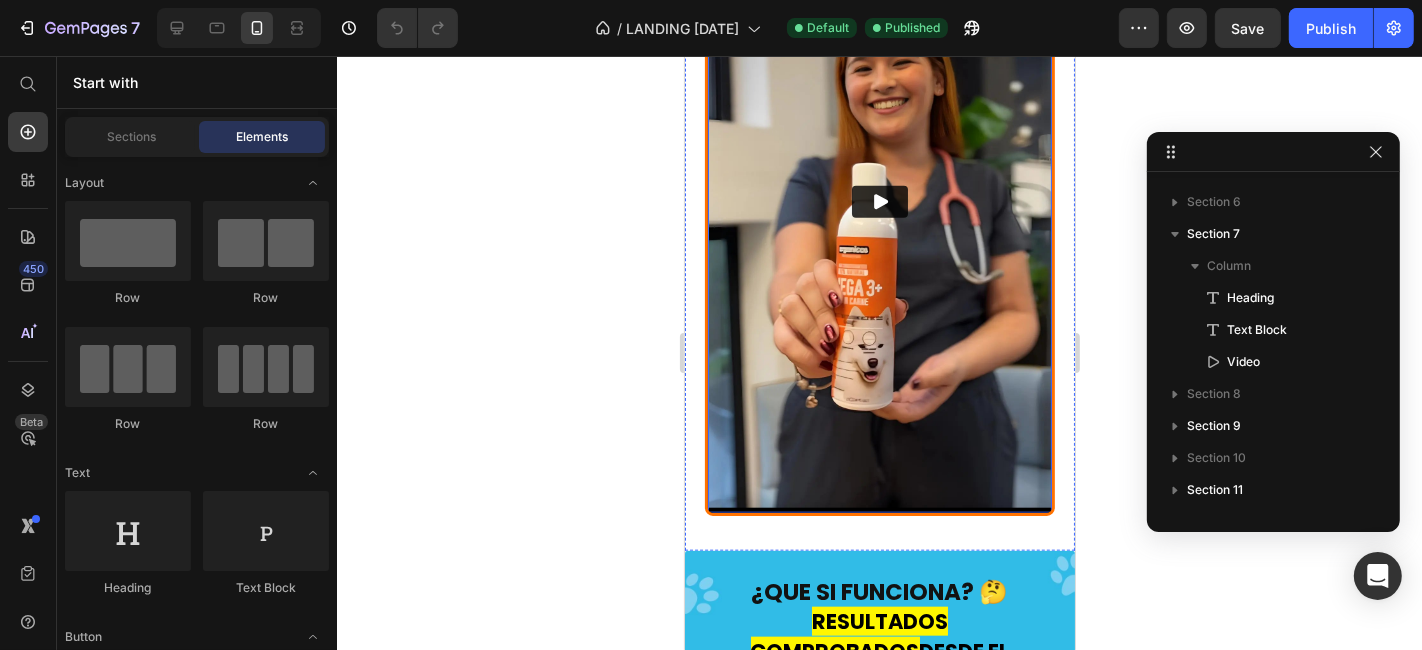 scroll, scrollTop: 2000, scrollLeft: 0, axis: vertical 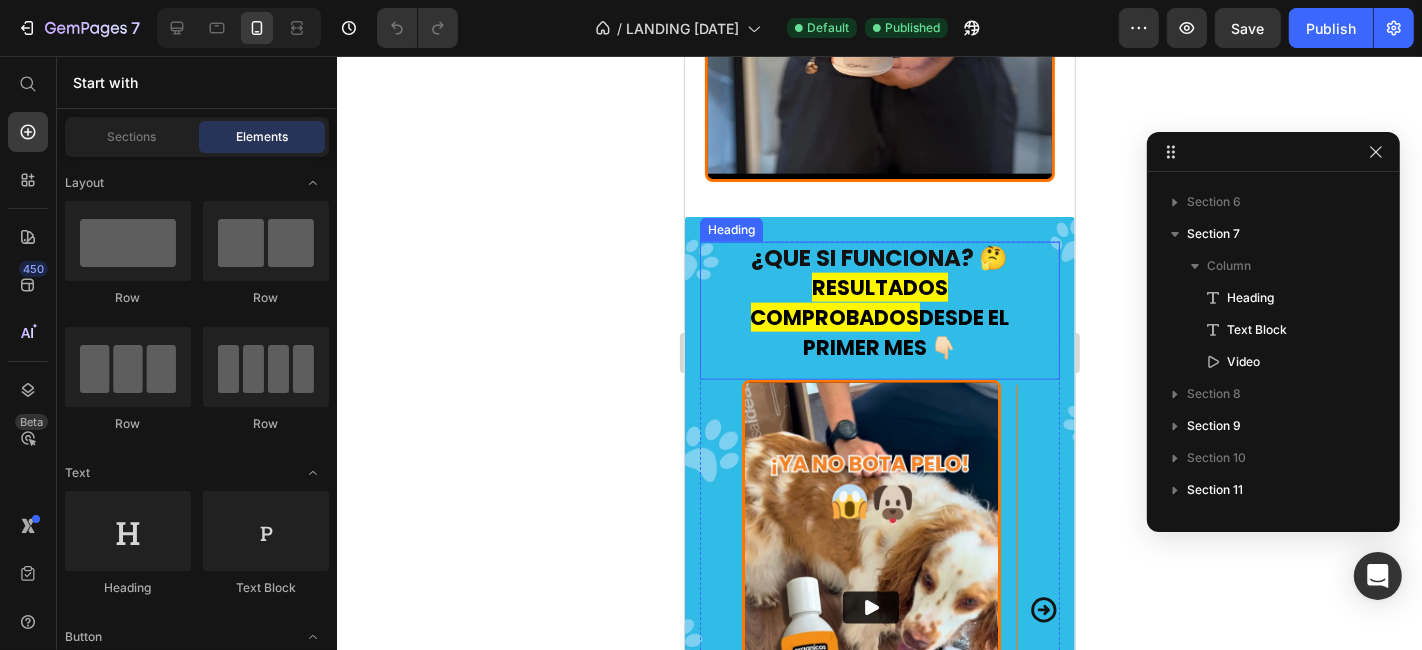 click on "RESULTADOS COMPROBADOS" at bounding box center (849, 301) 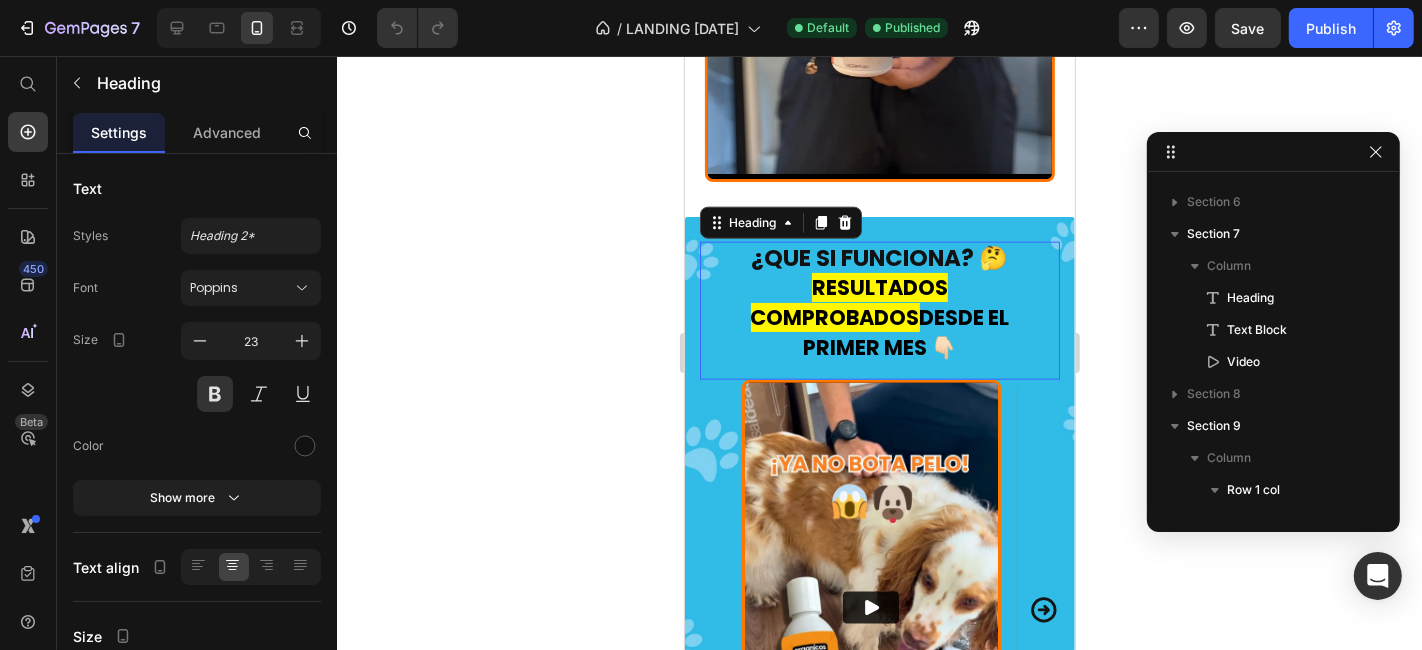 scroll, scrollTop: 442, scrollLeft: 0, axis: vertical 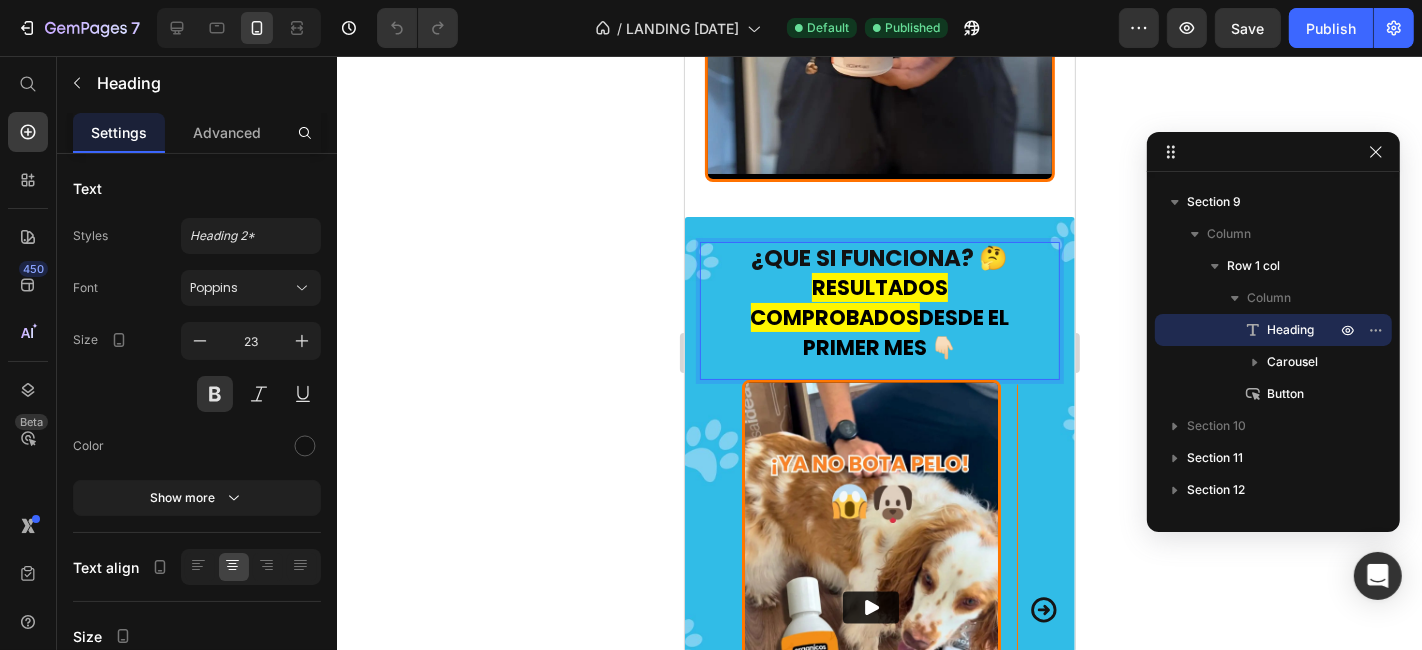 click on "¿QUE SI FUNCIONA? 🤔 RESULTADOS COMPROBADOS  DESDE EL PRIMER MES 👇🏻" at bounding box center [879, 303] 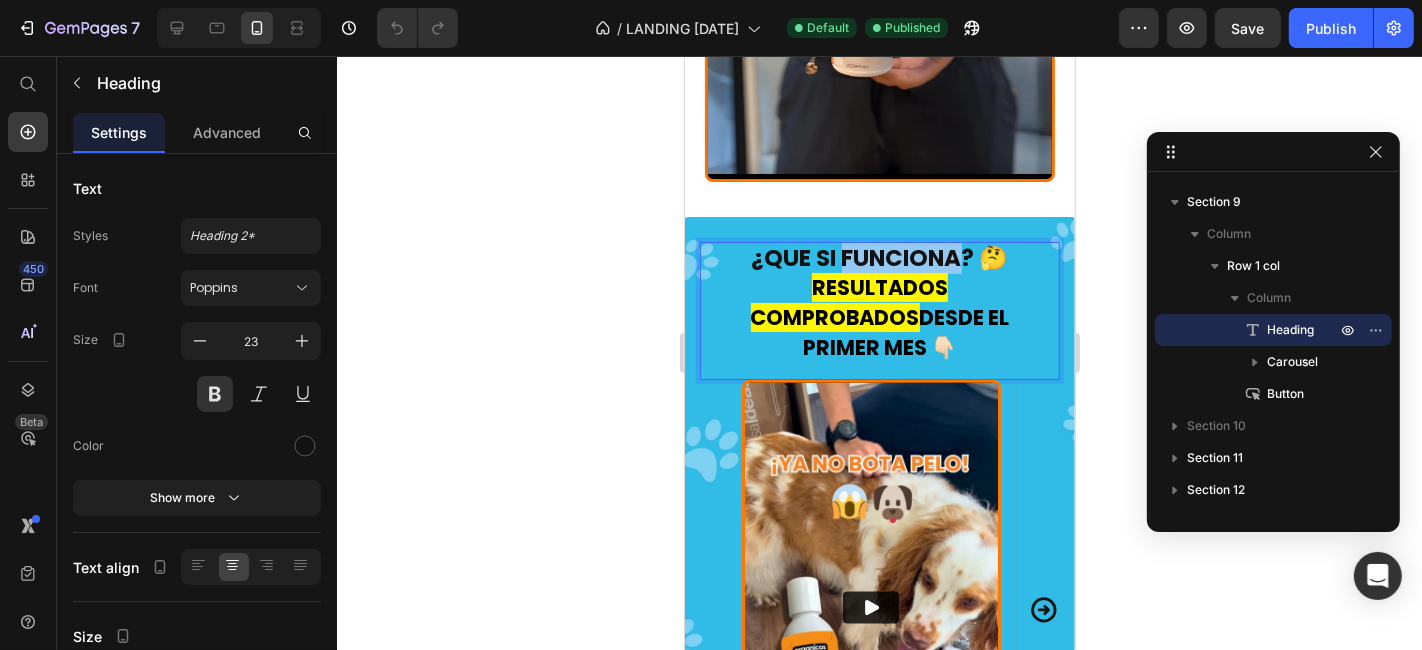 click on "¿QUE SI FUNCIONA? 🤔 RESULTADOS COMPROBADOS  DESDE EL PRIMER MES 👇🏻" at bounding box center (879, 303) 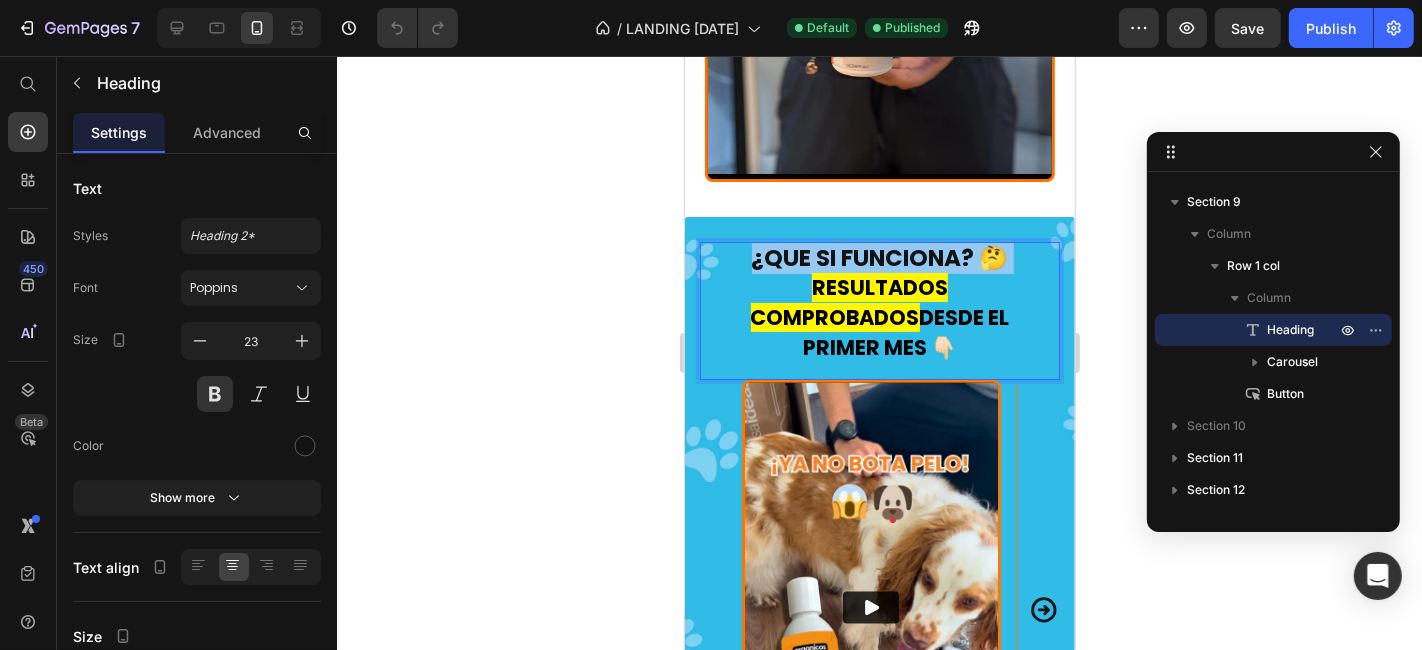 click on "¿QUE SI FUNCIONA? 🤔 RESULTADOS COMPROBADOS  DESDE EL PRIMER MES 👇🏻" at bounding box center (879, 303) 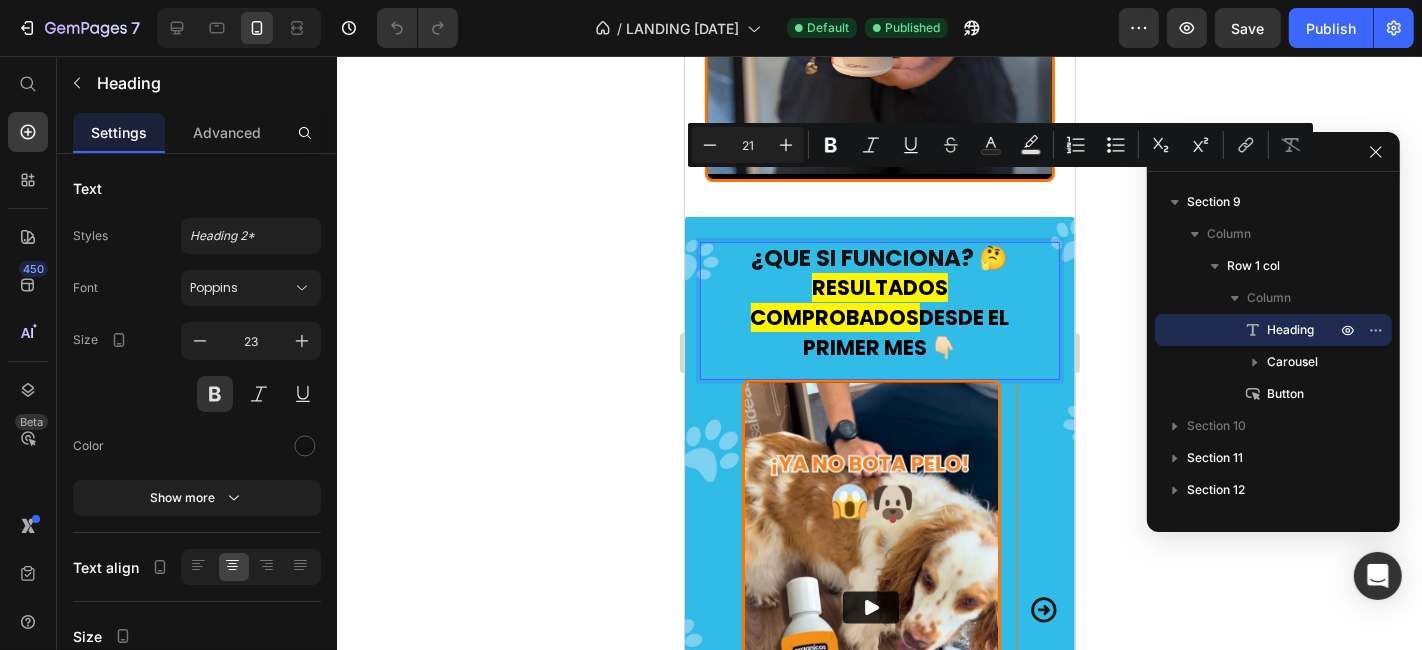 click on "DESDE EL PRIMER MES 👇🏻" at bounding box center (905, 331) 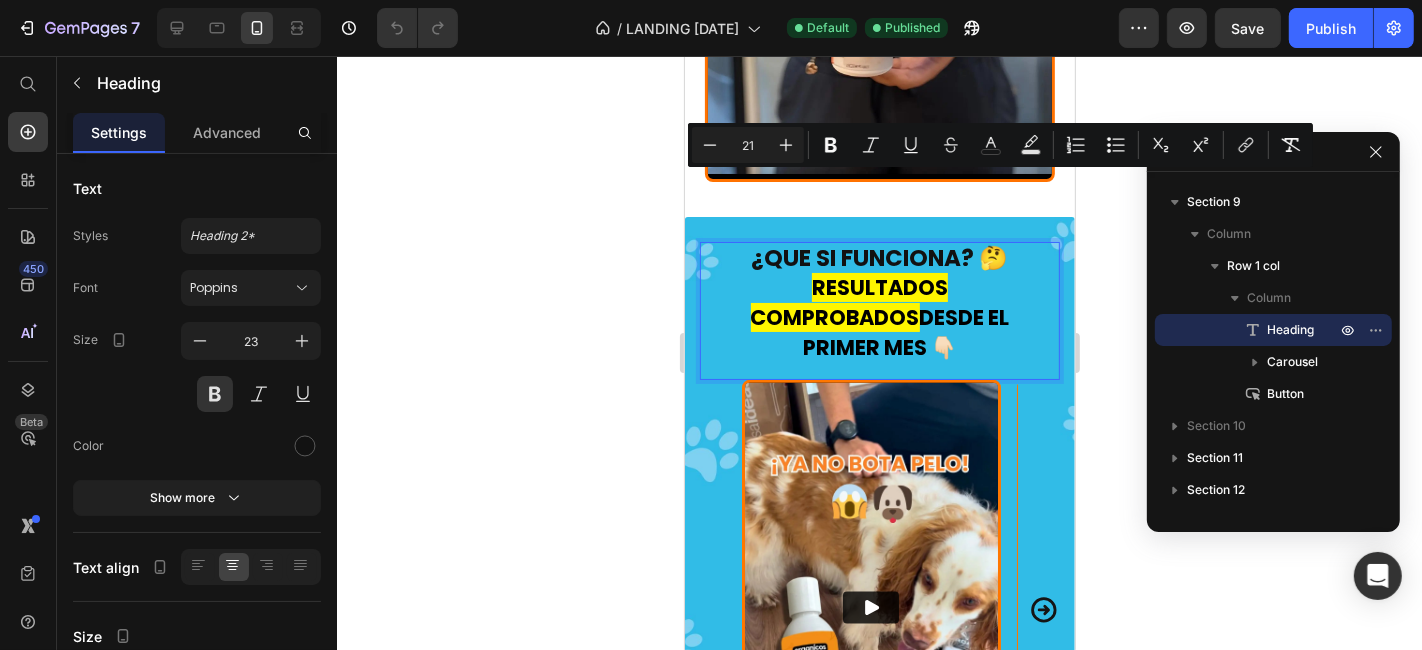 drag, startPoint x: 988, startPoint y: 249, endPoint x: 741, endPoint y: 195, distance: 252.83394 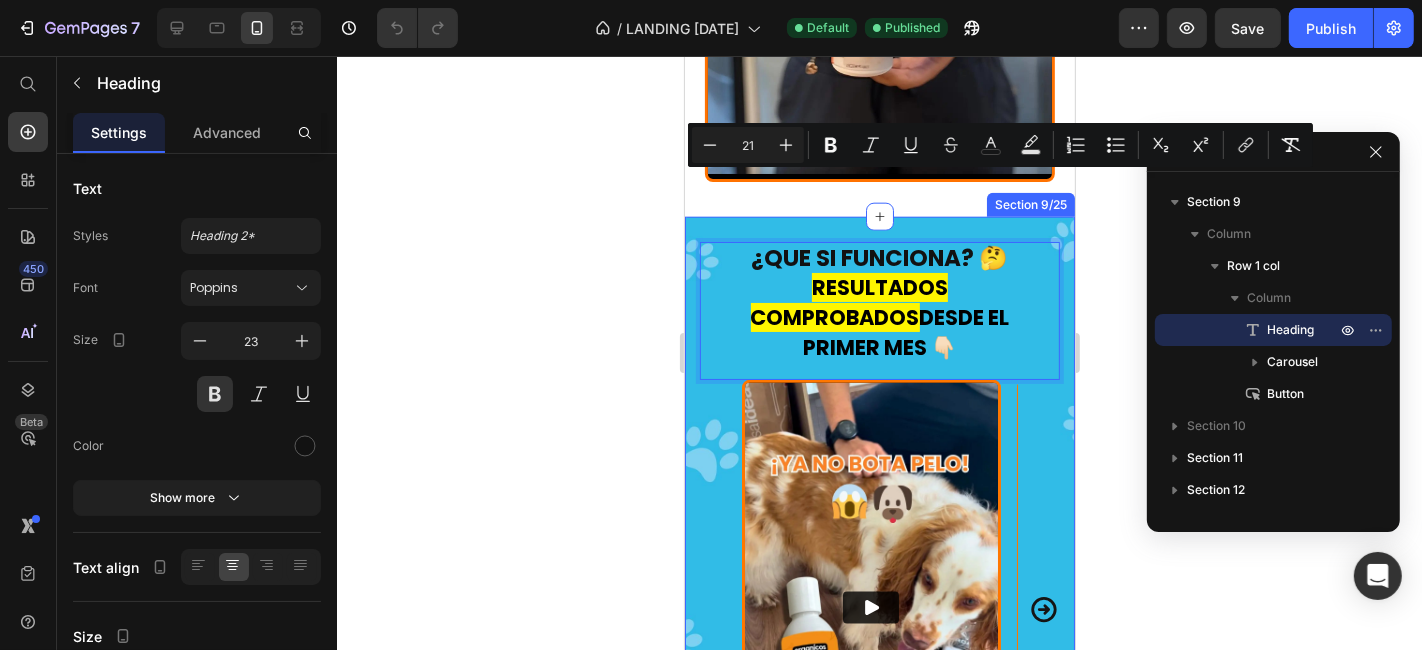 copy on "¿QUE SI FUNCIONA? 🤔 RESULTADOS COMPROBADOS  DESDE EL PRIMER MES 👇🏻" 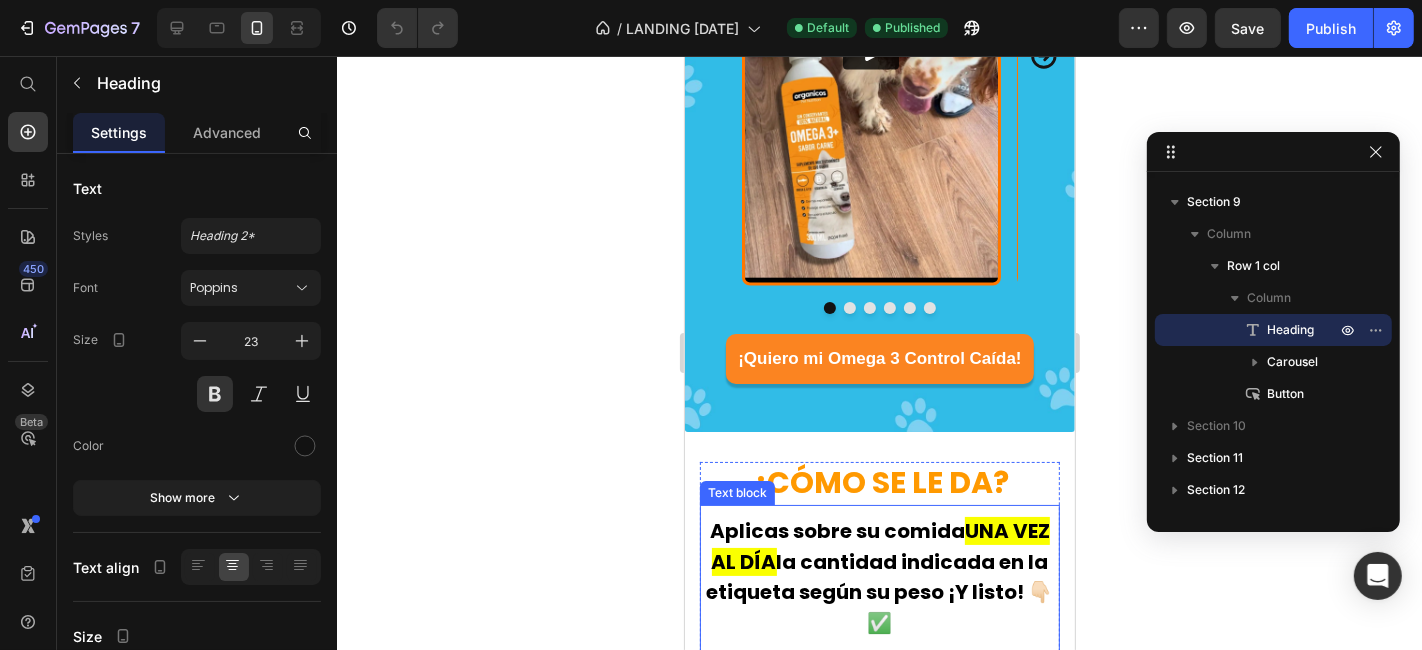 scroll, scrollTop: 2555, scrollLeft: 0, axis: vertical 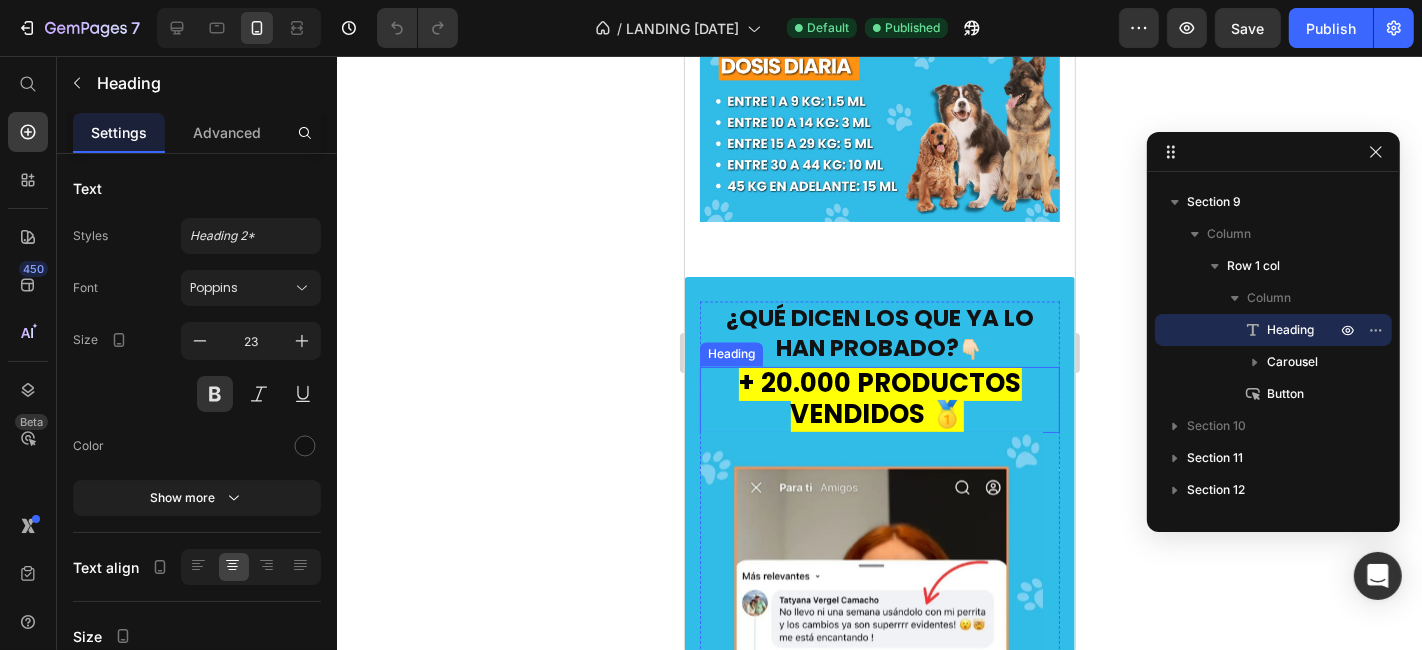 click on "+ 20.000 PRODUCTOS VENDIDOS 🥇" at bounding box center (879, 397) 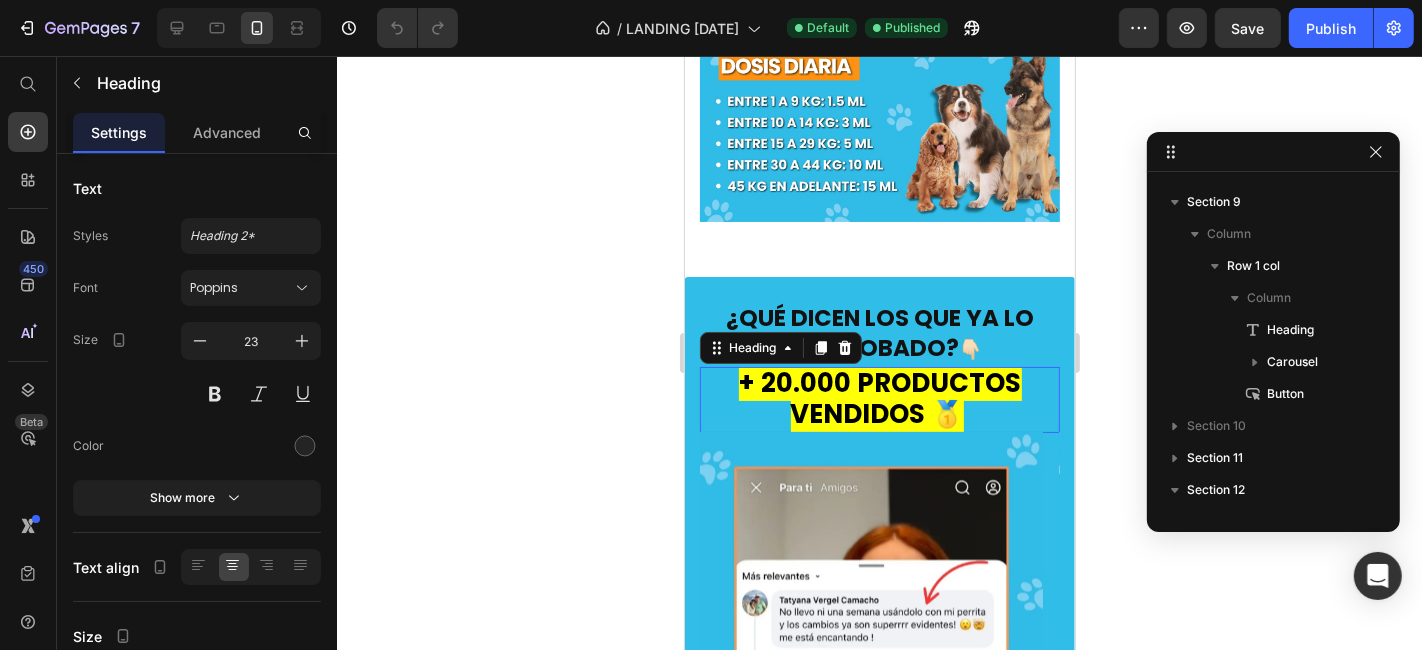 scroll, scrollTop: 762, scrollLeft: 0, axis: vertical 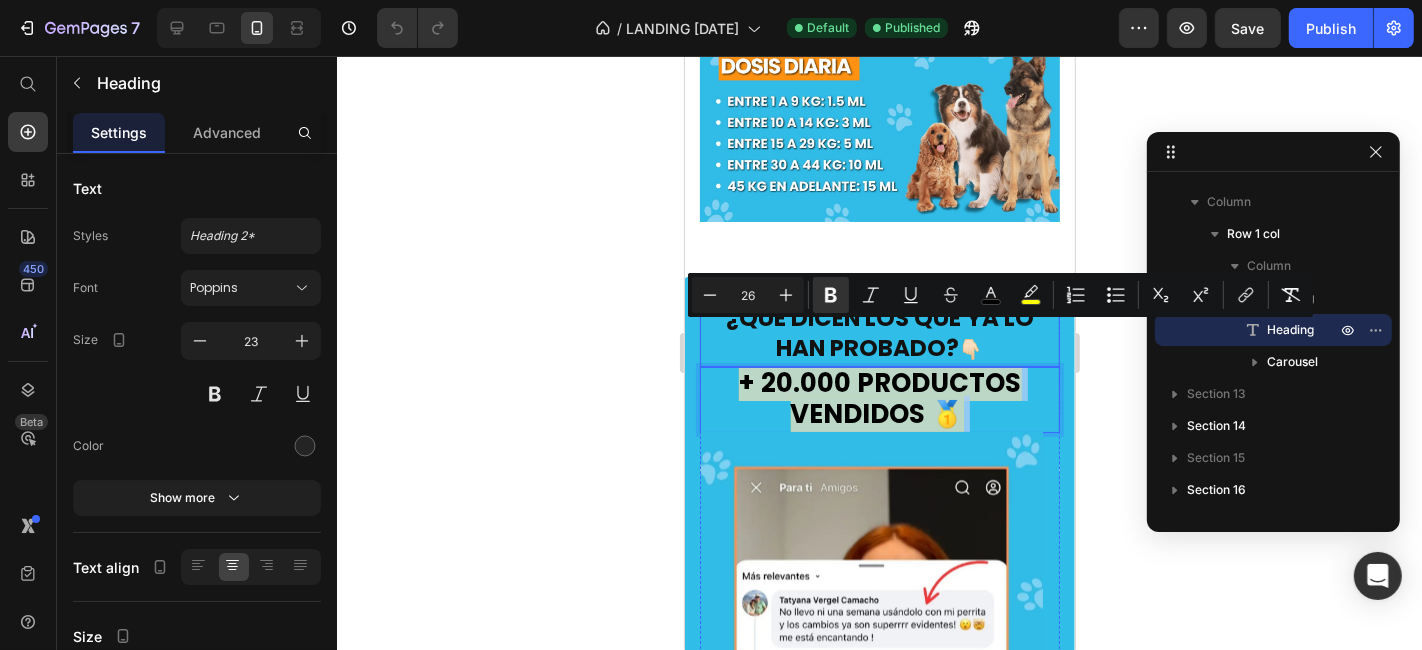 drag, startPoint x: 1002, startPoint y: 374, endPoint x: 728, endPoint y: 276, distance: 290.9983 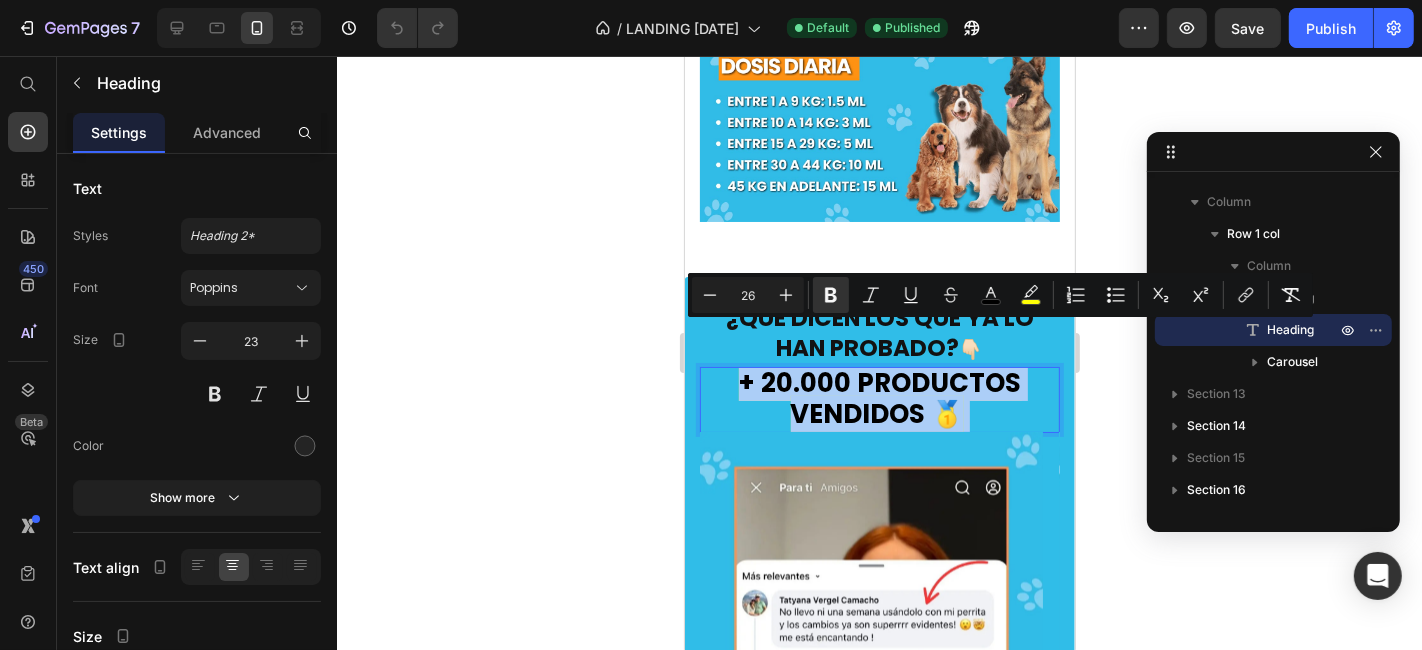 click 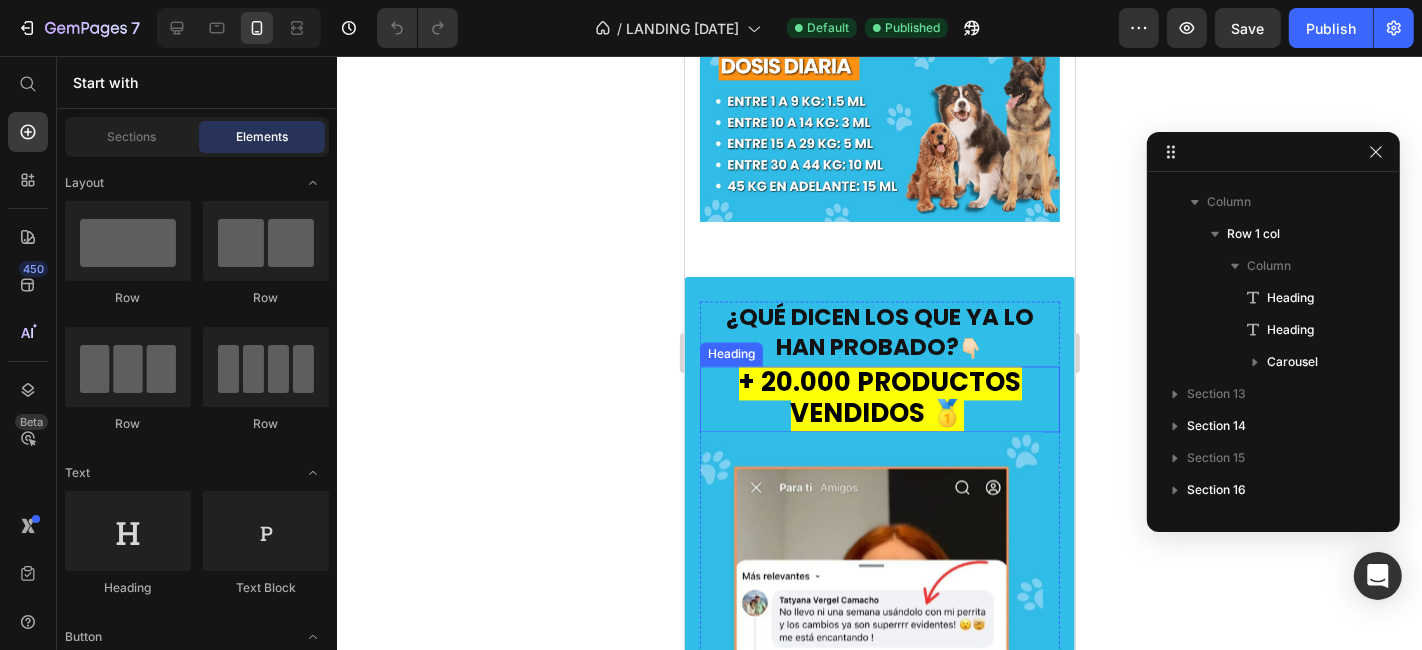 click on "¿QUÉ DICEN LOS QUE YA LO HAN PROBADO?  👇🏻" at bounding box center [879, 333] 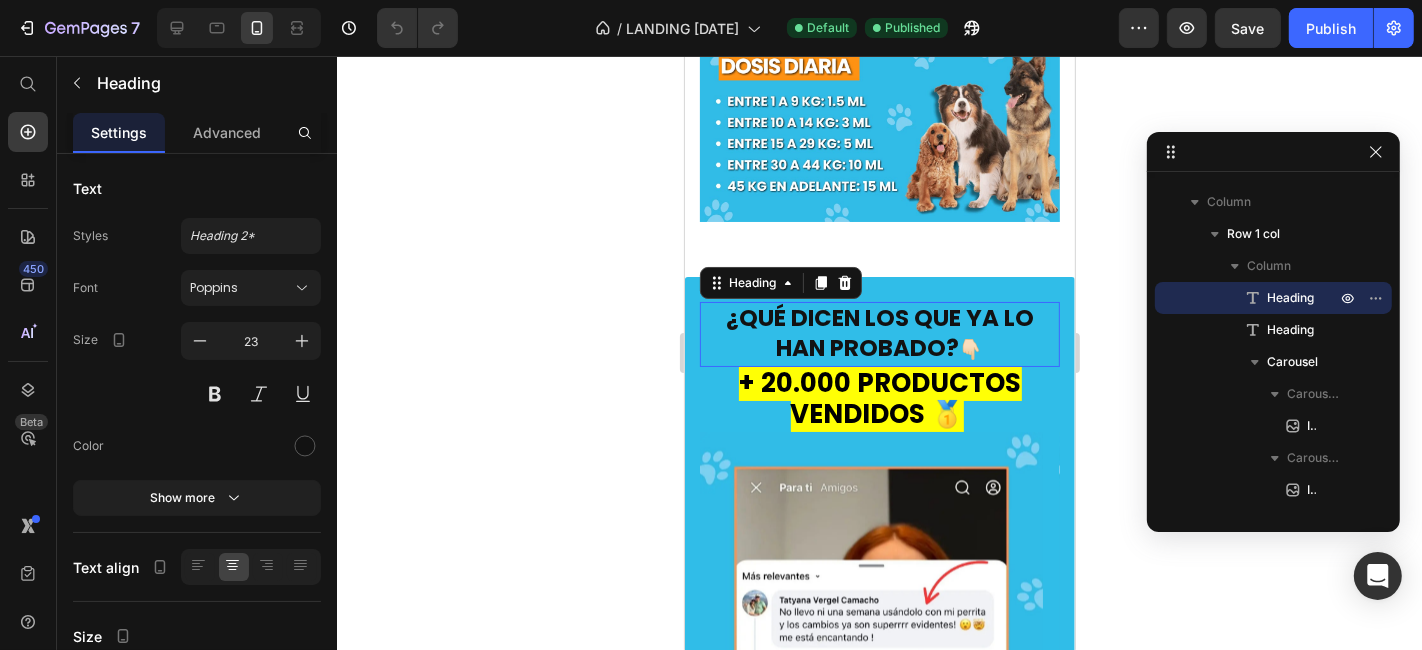 click on "¿QUÉ DICEN LOS QUE YA LO HAN PROBADO?  👇🏻" at bounding box center (879, 333) 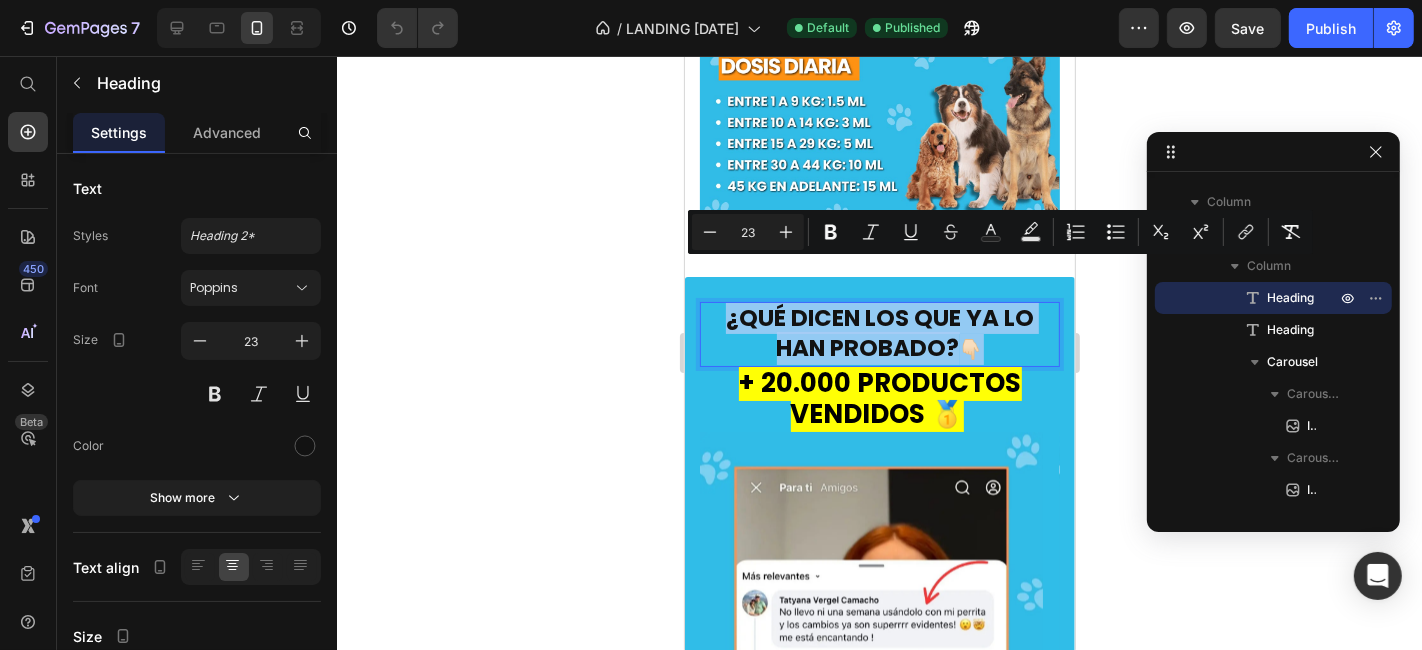 copy on "¿QUÉ DICEN LOS QUE YA LO HAN PROBADO?  👇🏻" 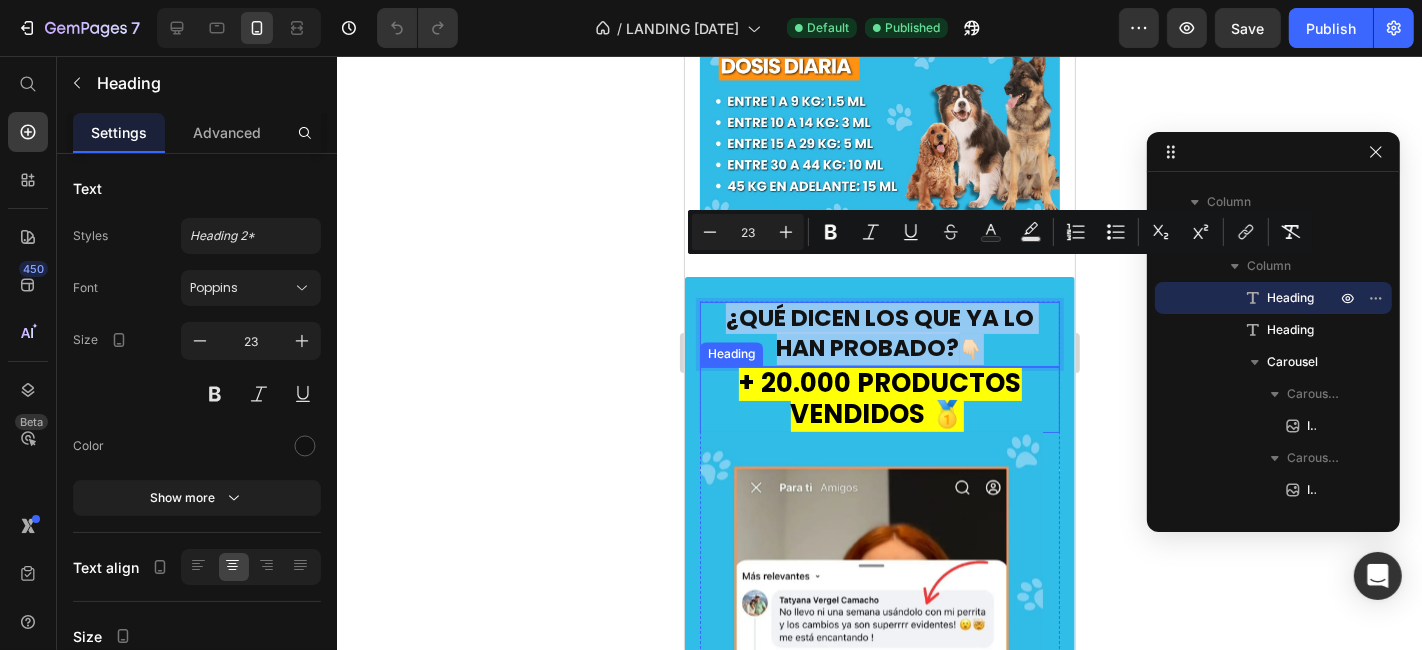 click on "+ 20.000 PRODUCTOS VENDIDOS 🥇" at bounding box center (879, 397) 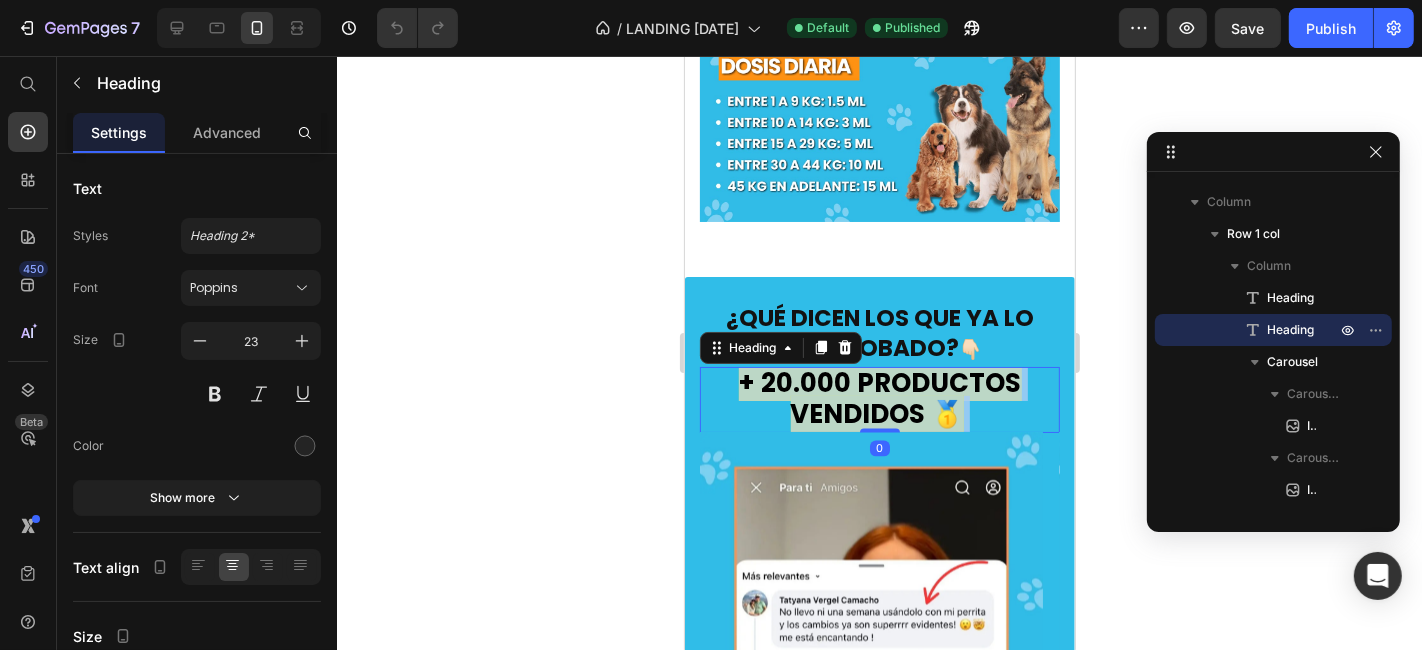 click on "+ 20.000 PRODUCTOS VENDIDOS 🥇" at bounding box center (879, 397) 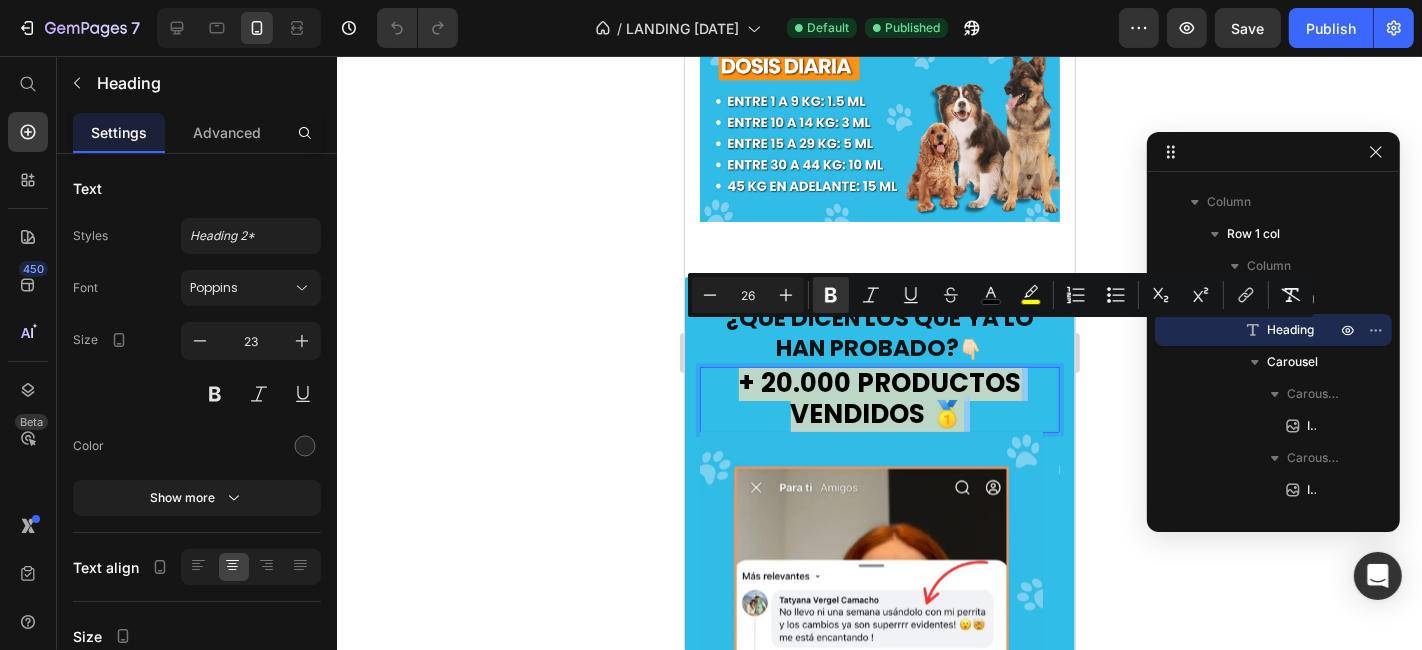 copy on "+ 20.000 PRODUCTOS VENDIDOS 🥇" 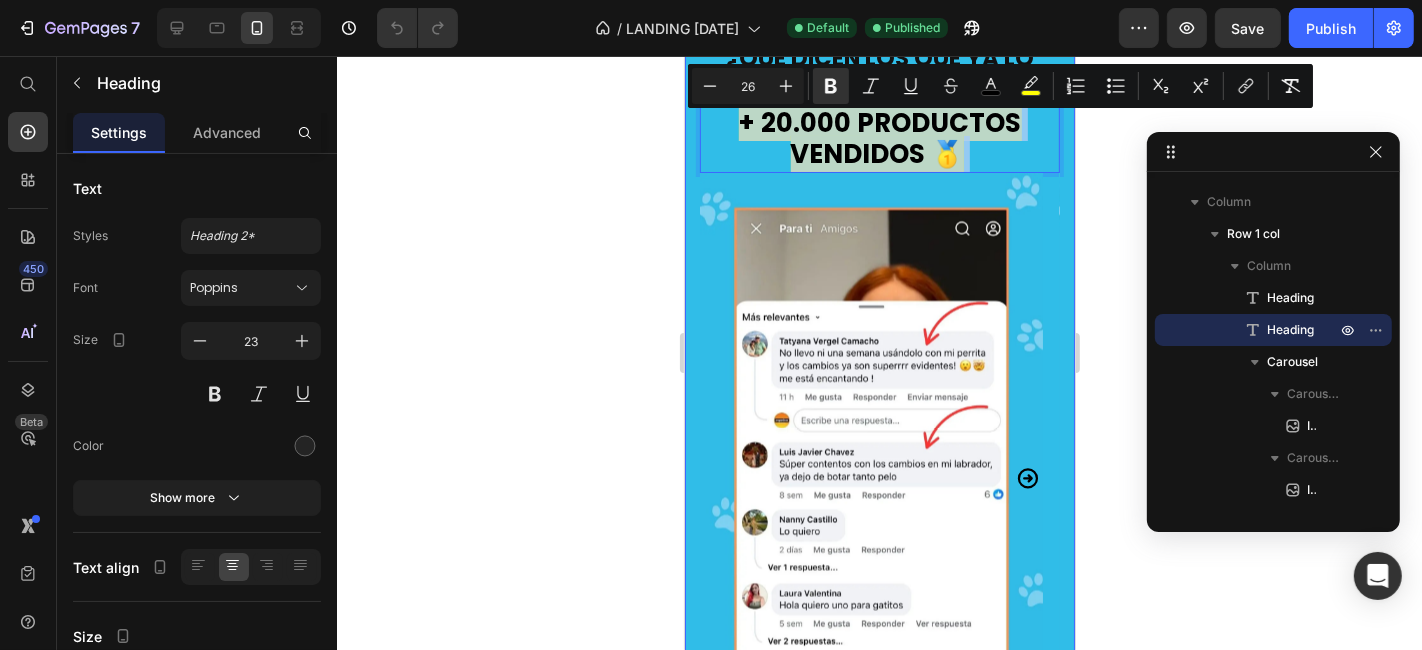 scroll, scrollTop: 4000, scrollLeft: 0, axis: vertical 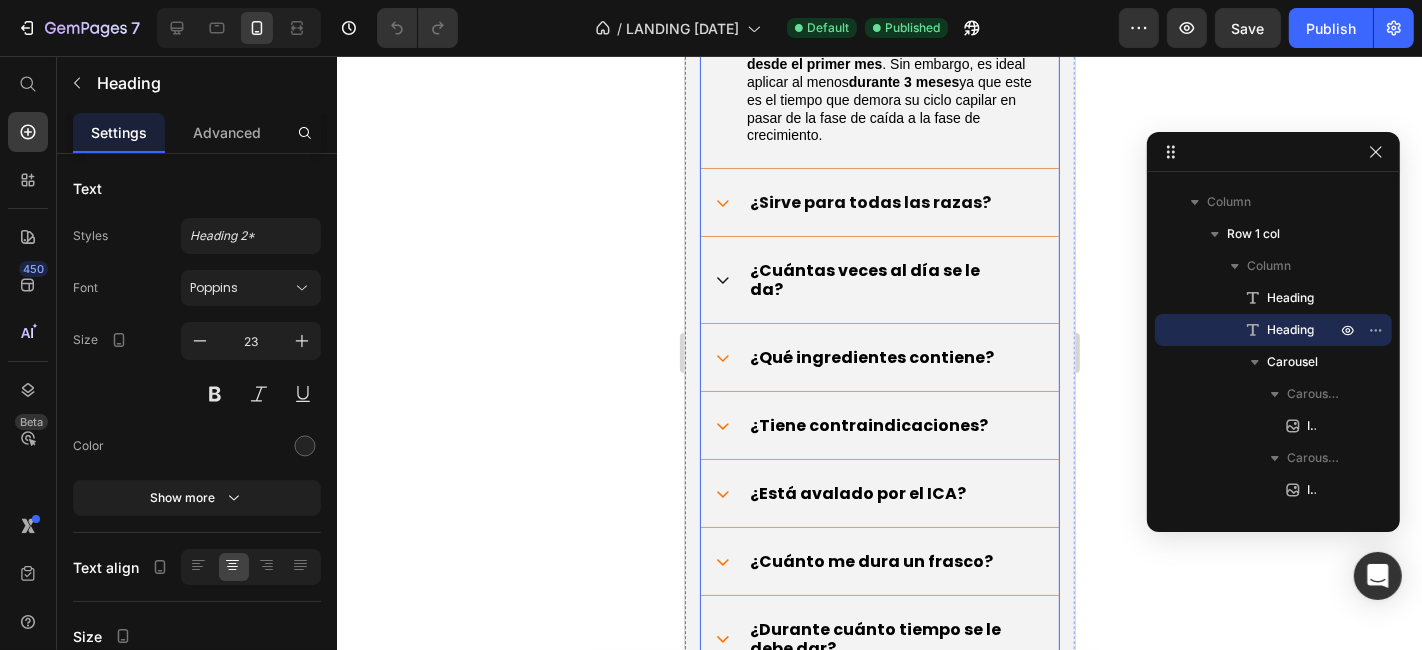 click 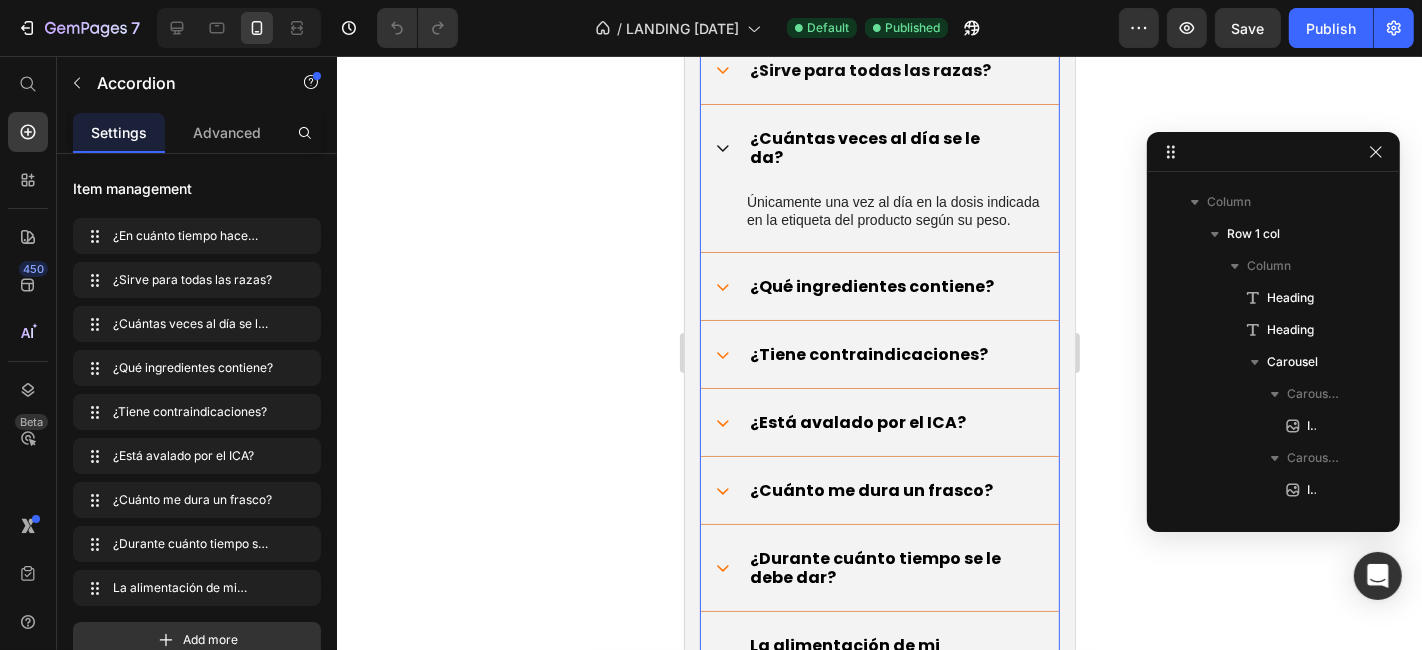 scroll, scrollTop: 1785, scrollLeft: 0, axis: vertical 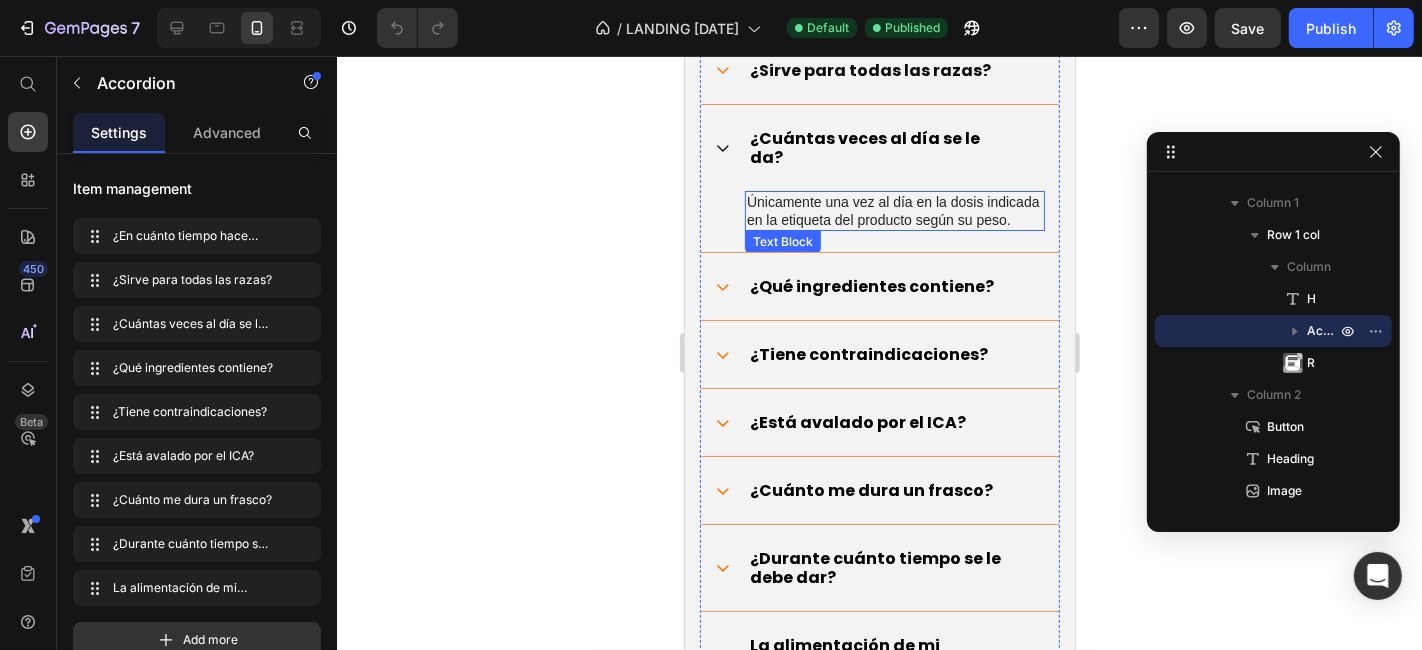 click on "Únicamente una vez al día en la dosis indicada en la etiqueta del producto según su peso." at bounding box center (894, 210) 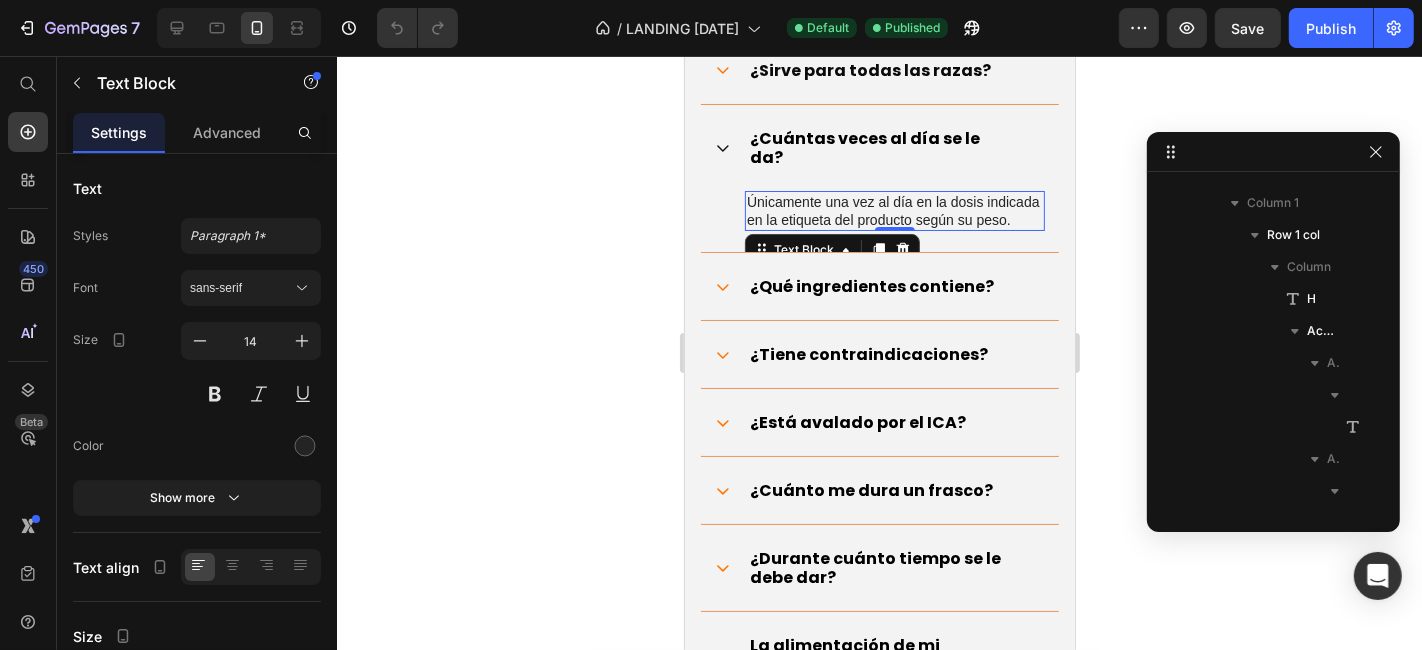 scroll, scrollTop: 2073, scrollLeft: 0, axis: vertical 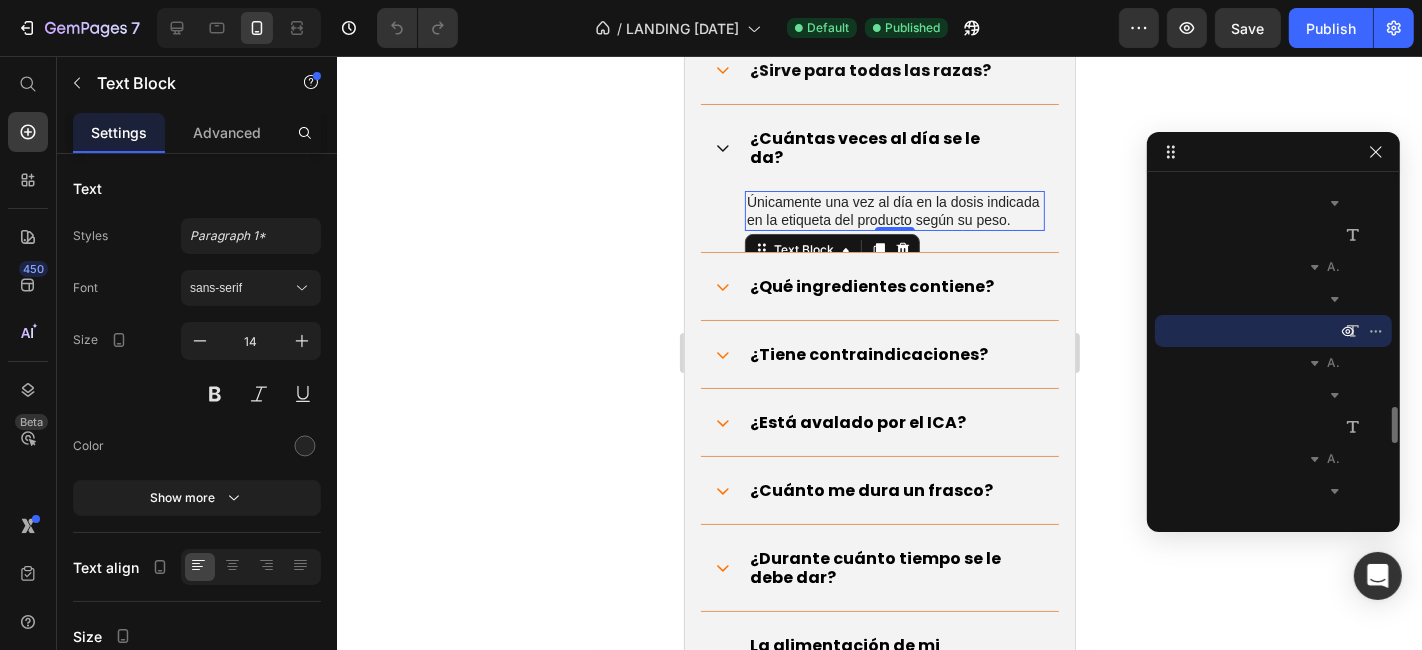click on "Únicamente una vez al día en la dosis indicada en la etiqueta del producto según su peso." at bounding box center (894, 210) 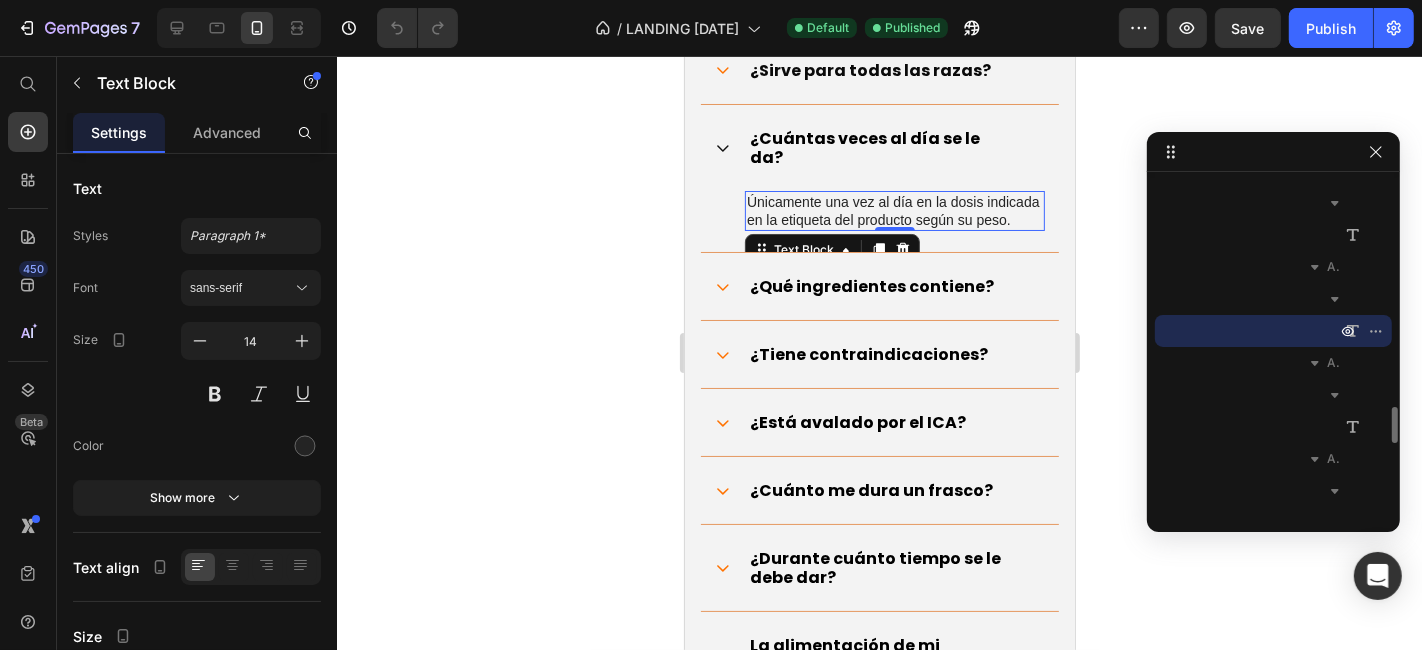 click on "Únicamente una vez al día en la dosis indicada en la etiqueta del producto según su peso." at bounding box center (894, 210) 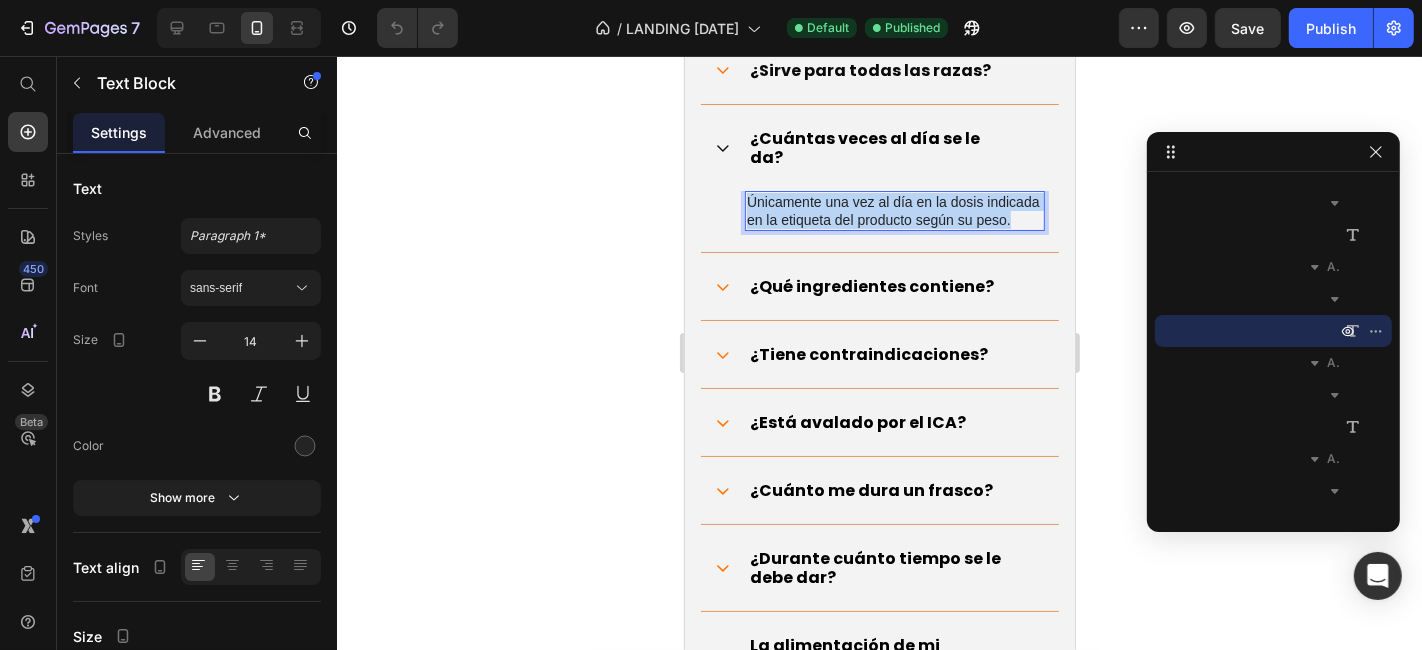 click on "Únicamente una vez al día en la dosis indicada en la etiqueta del producto según su peso." at bounding box center [894, 210] 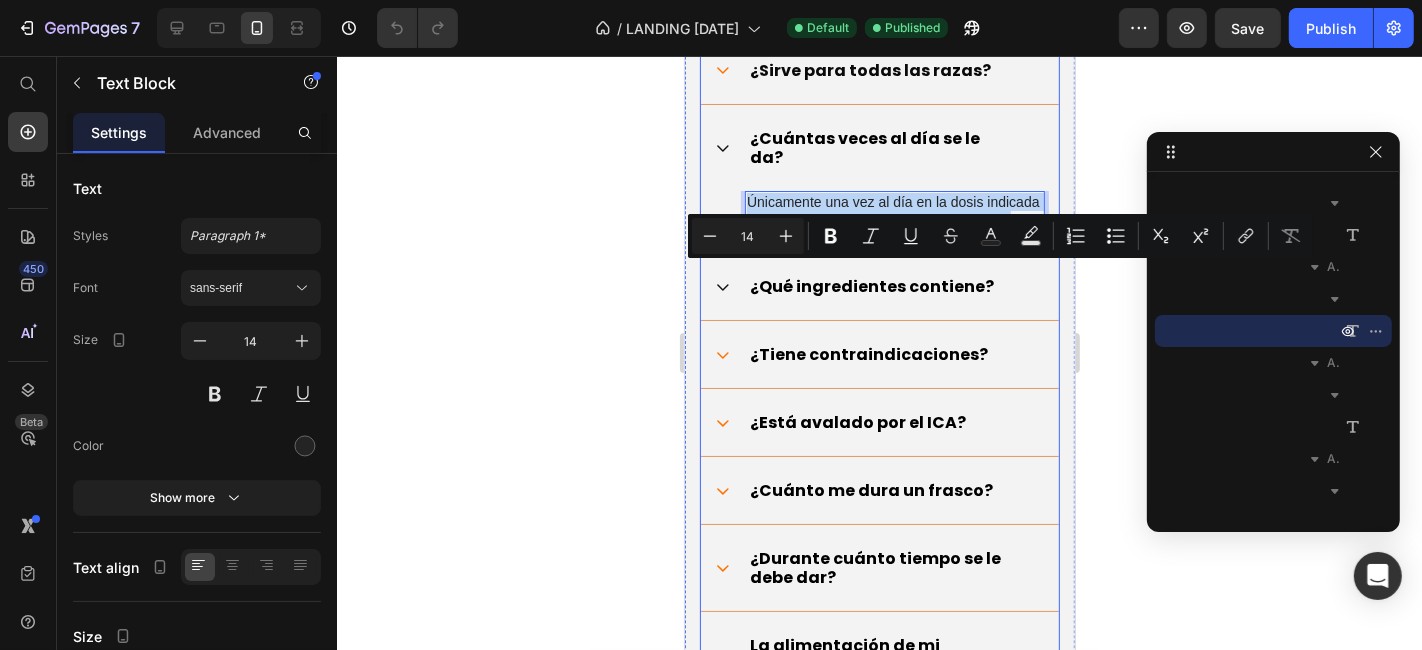 copy on "Únicamente una vez al día en la dosis indicada en la etiqueta del producto según su peso." 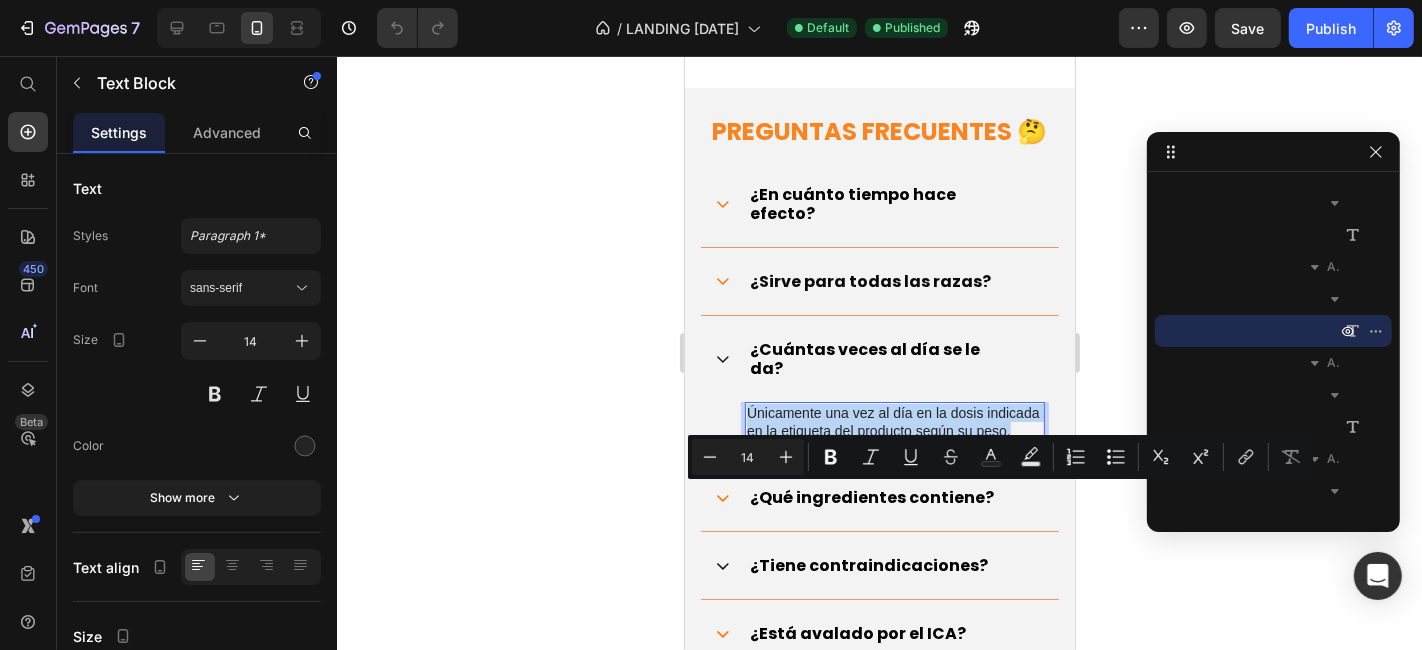 scroll, scrollTop: 5666, scrollLeft: 0, axis: vertical 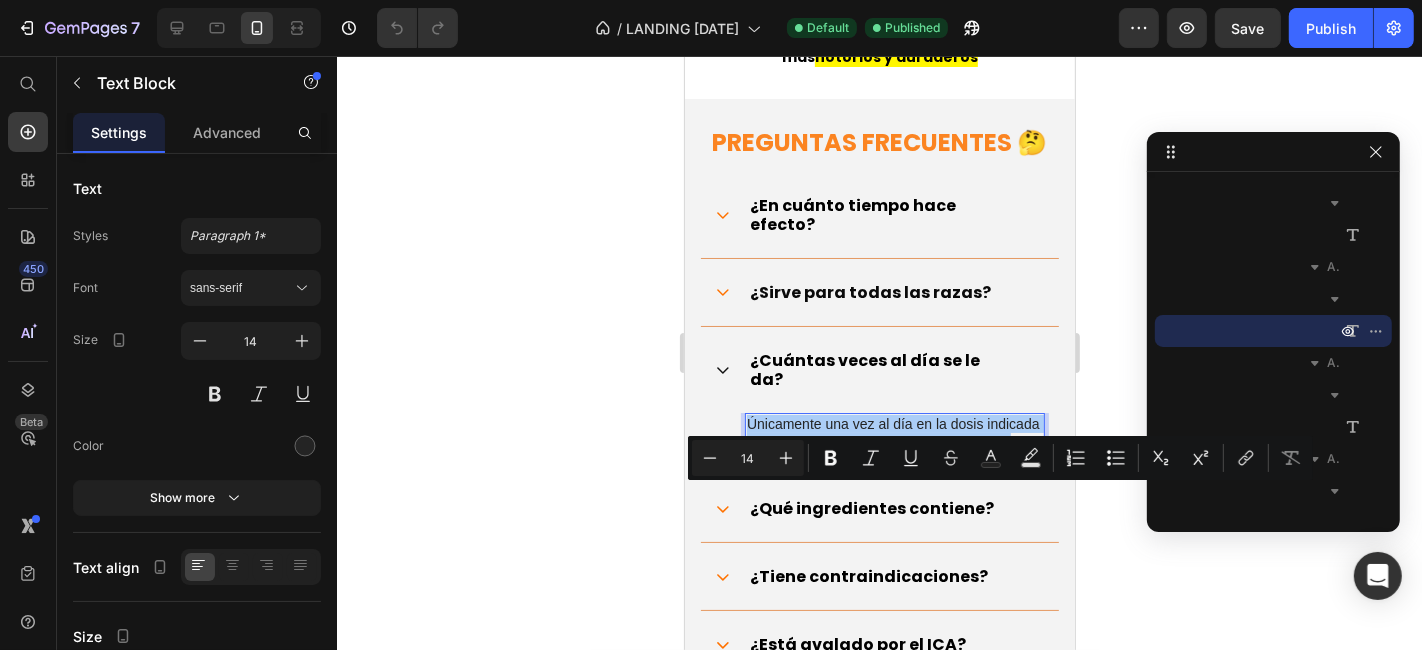 click 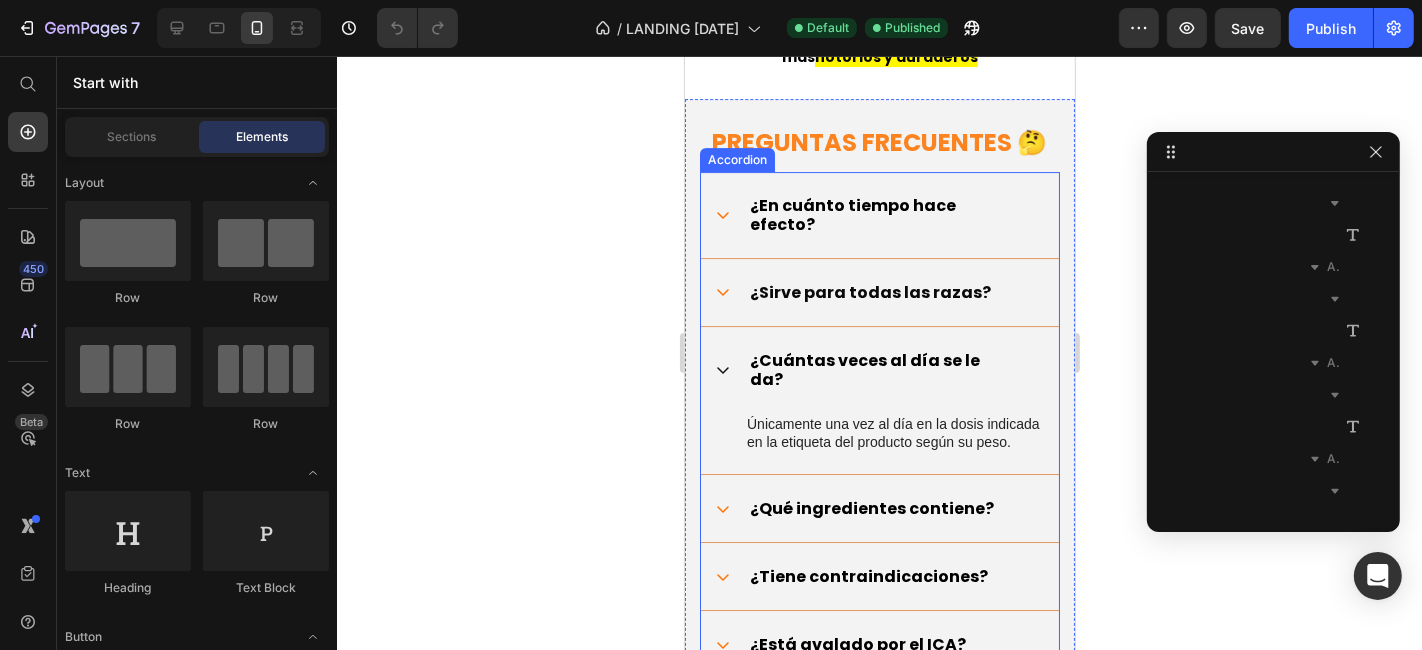click on "¿Cuántas veces al día se le da?" at bounding box center [863, 369] 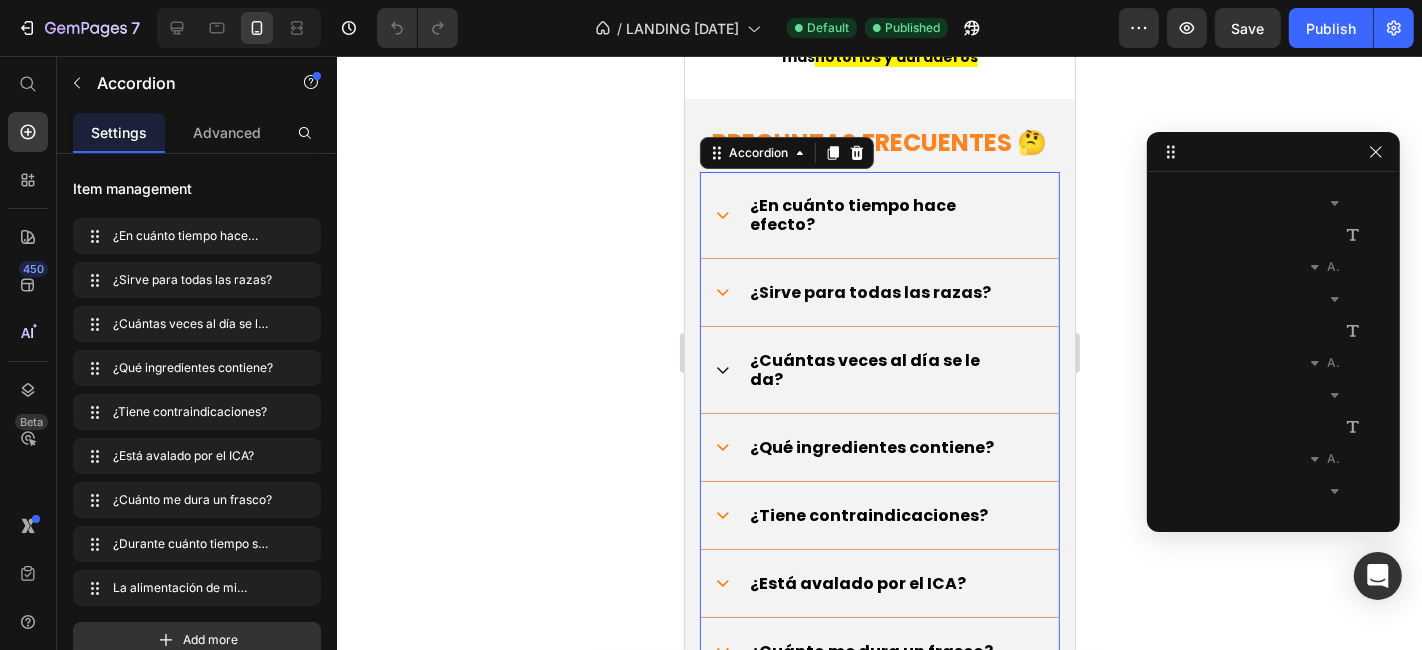 scroll, scrollTop: 1785, scrollLeft: 0, axis: vertical 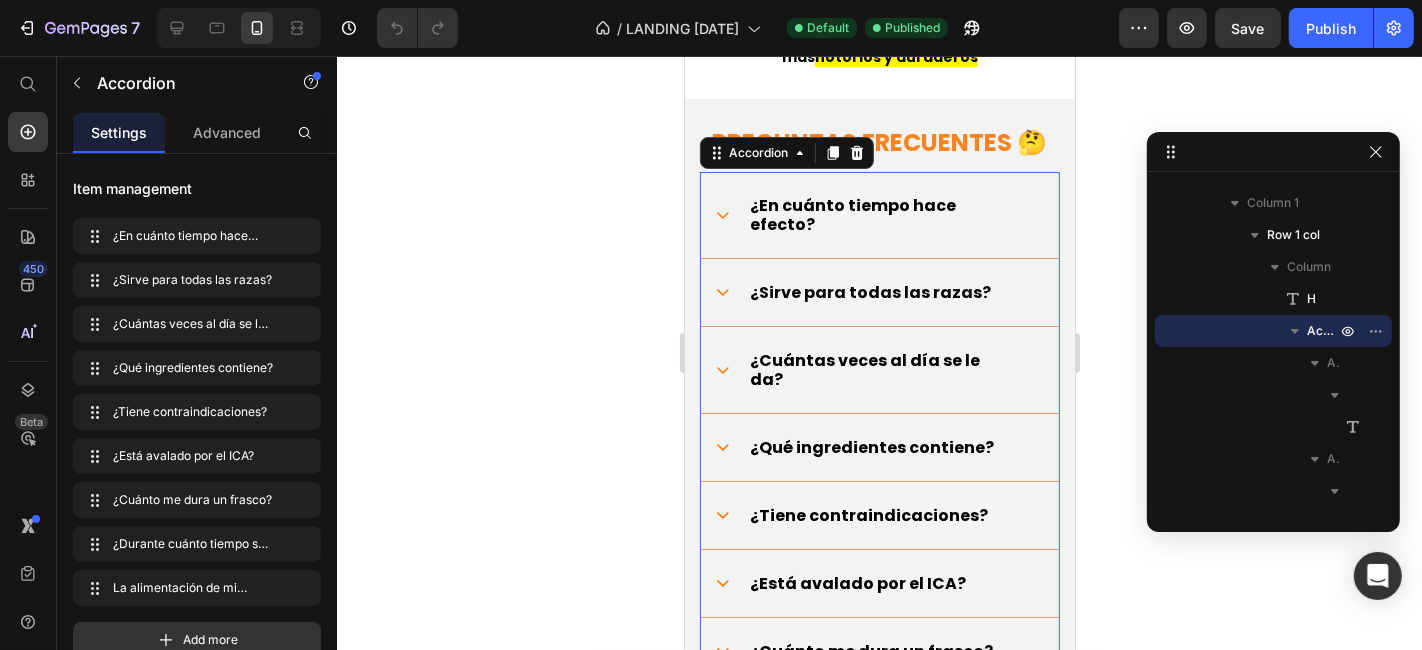 drag, startPoint x: 19, startPoint y: 448, endPoint x: 670, endPoint y: 492, distance: 652.4852 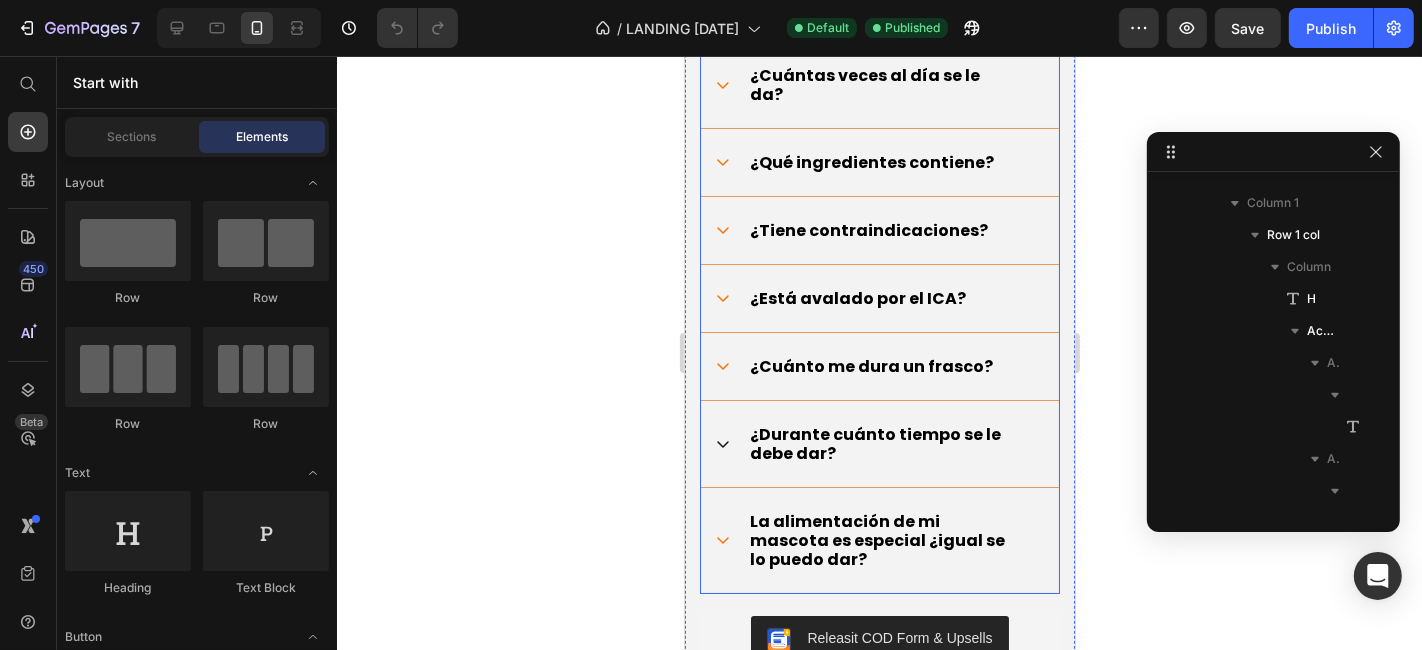 scroll, scrollTop: 6000, scrollLeft: 0, axis: vertical 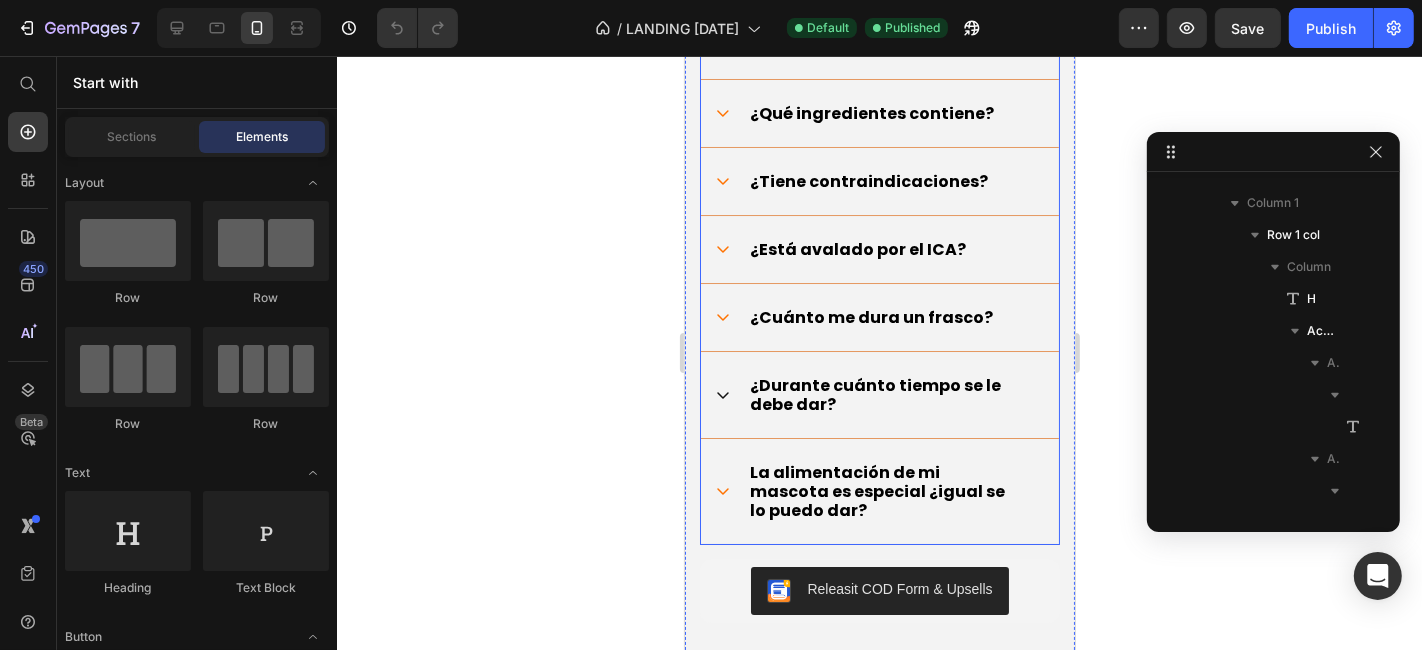 click 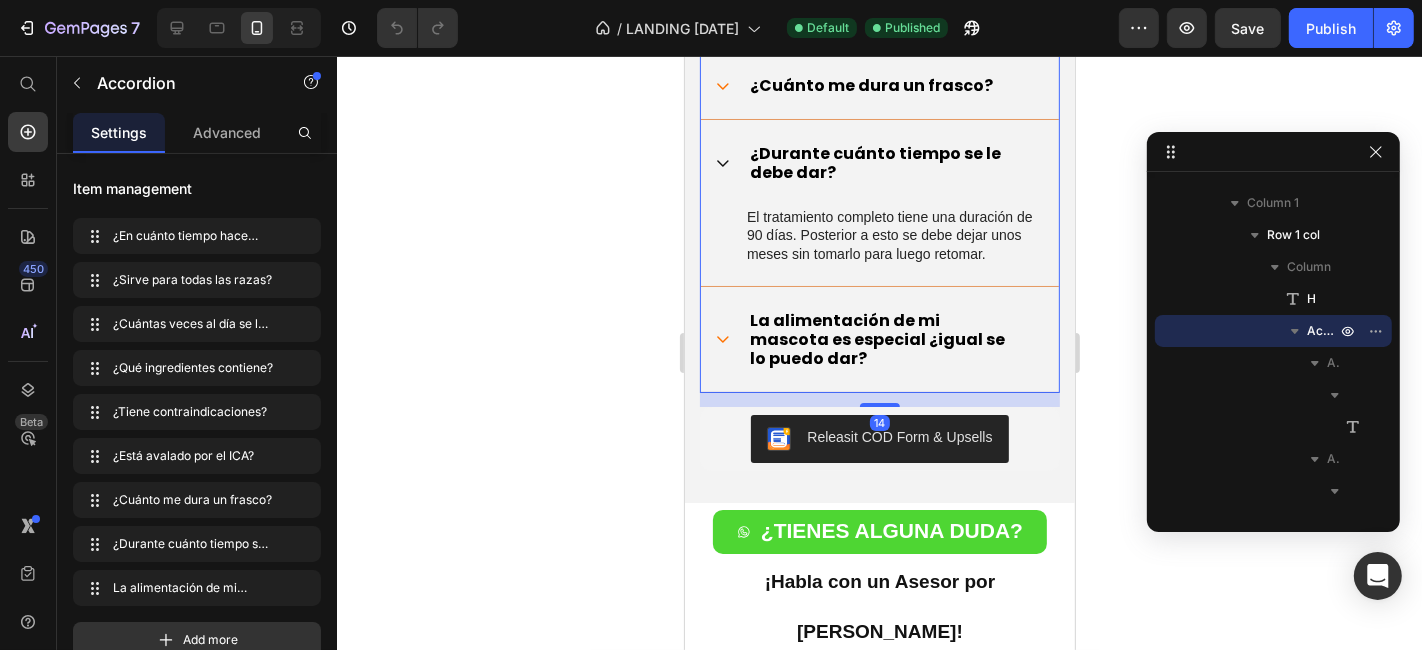 scroll, scrollTop: 6222, scrollLeft: 0, axis: vertical 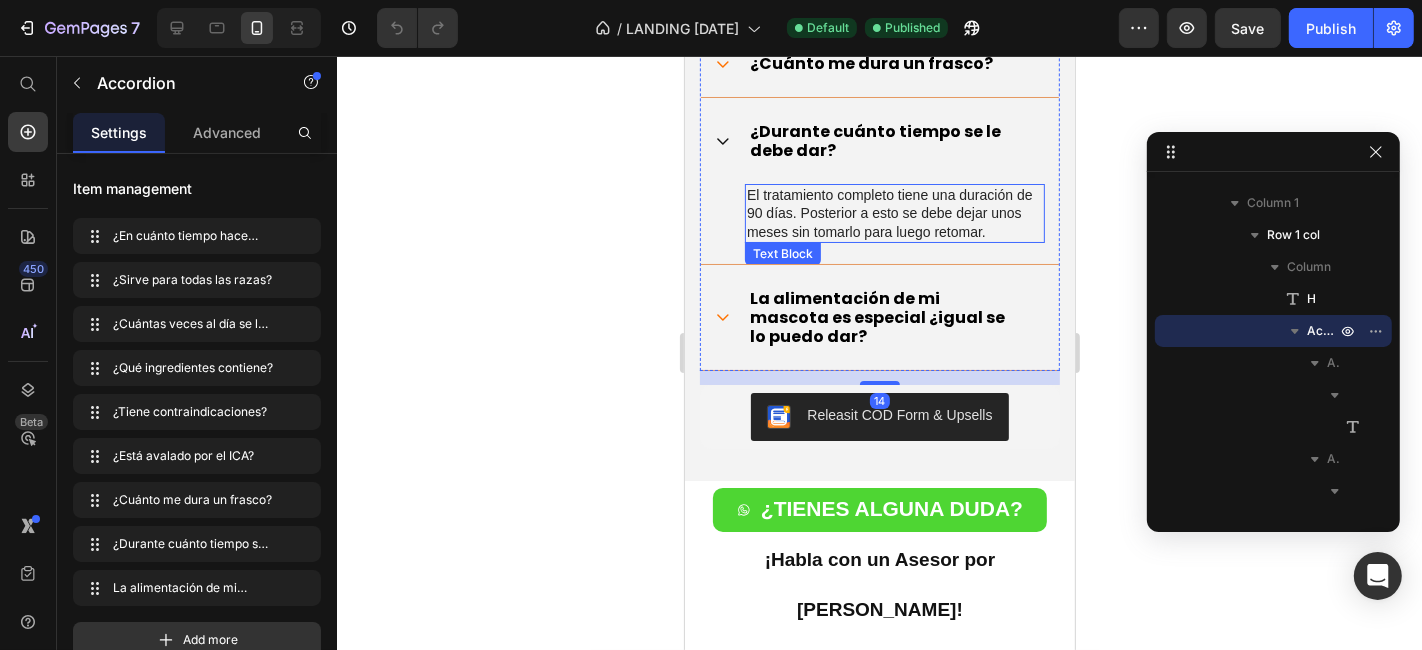 click on "El tratamiento completo tiene una duración de 90 días. Posterior a esto se debe dejar unos meses sin tomarlo para luego retomar." at bounding box center (894, 212) 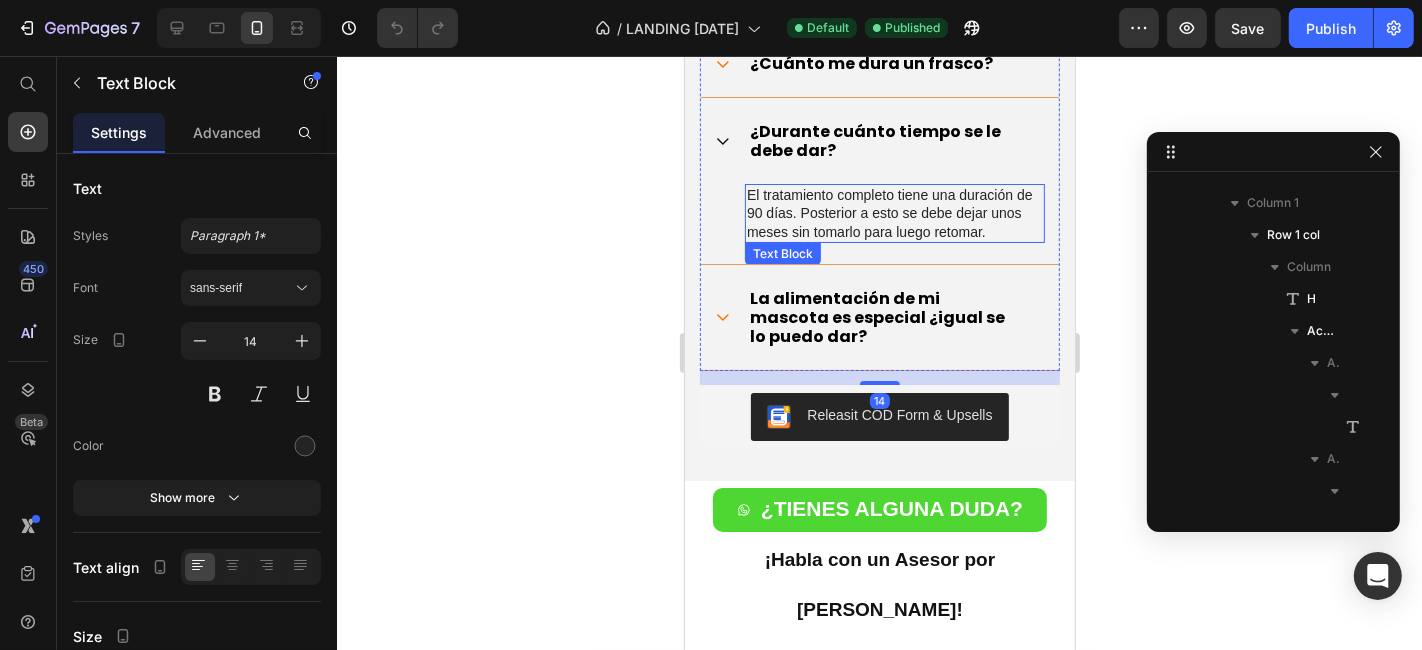 click on "El tratamiento completo tiene una duración de 90 días. Posterior a esto se debe dejar unos meses sin tomarlo para luego retomar." at bounding box center [894, 212] 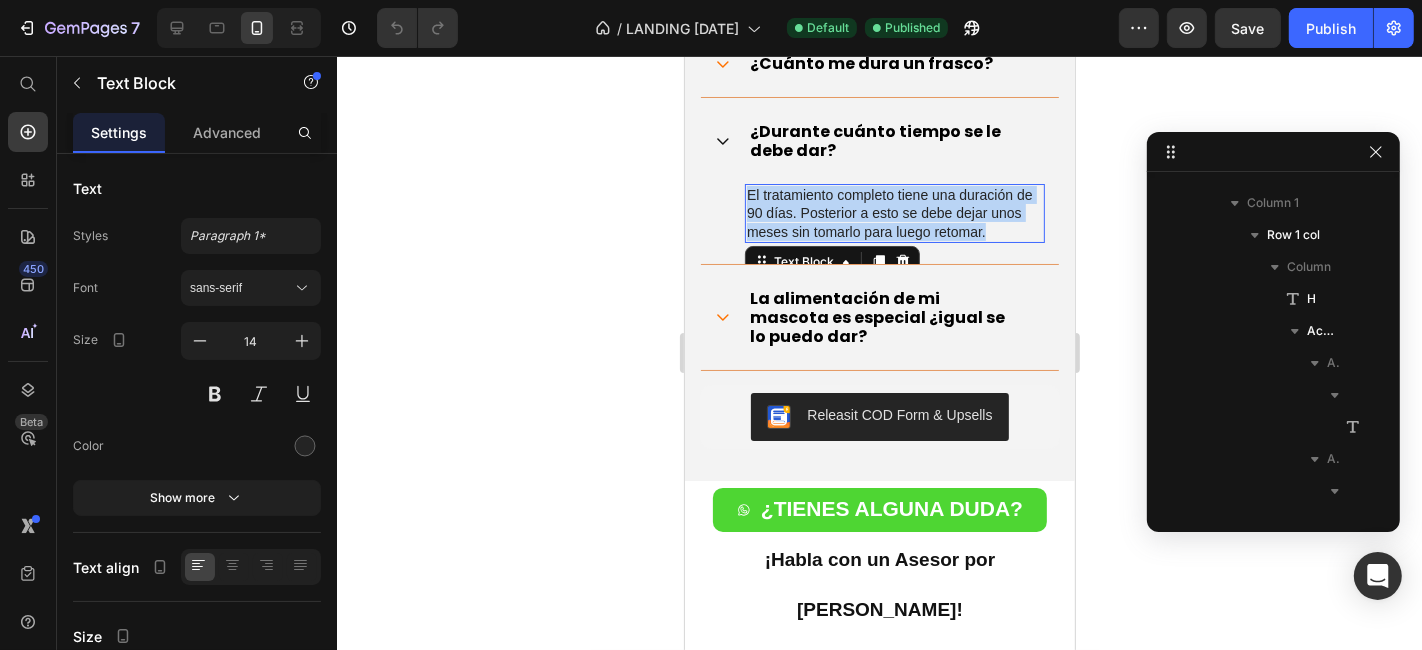 scroll, scrollTop: 2553, scrollLeft: 0, axis: vertical 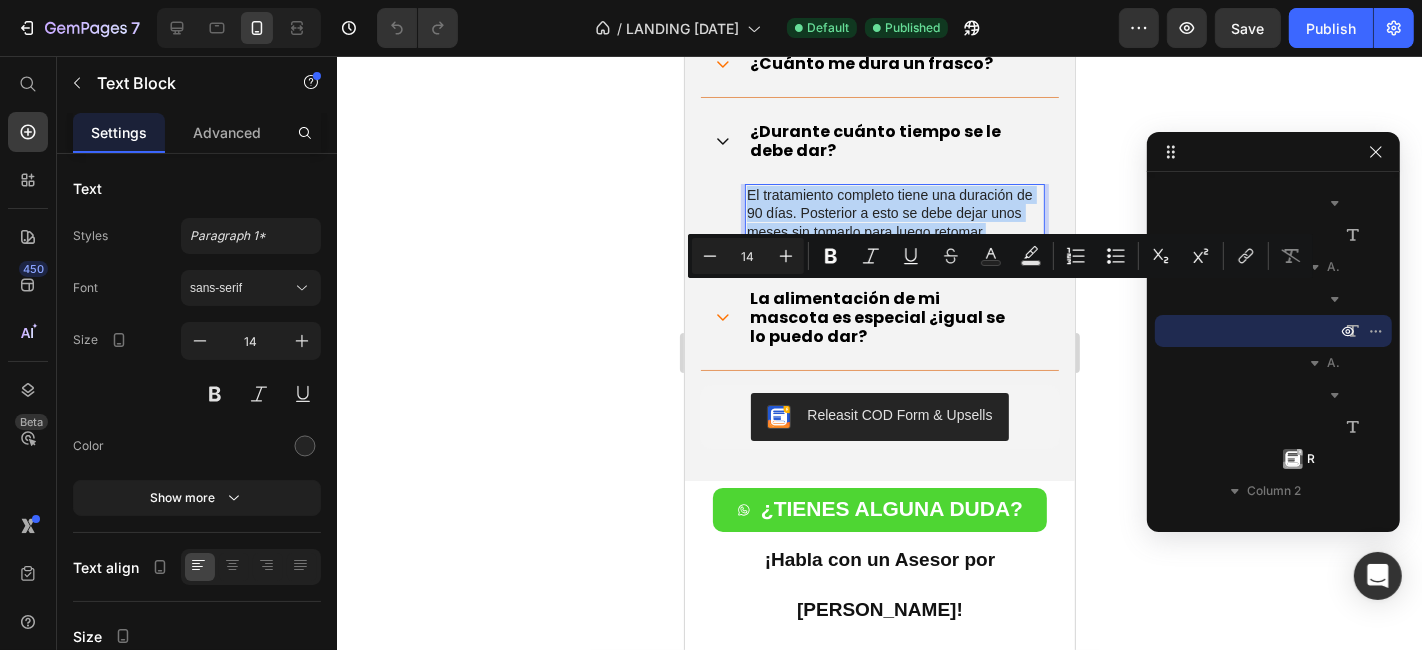 copy on "El tratamiento completo tiene una duración de 90 días. Posterior a esto se debe dejar unos meses sin tomarlo para luego retomar." 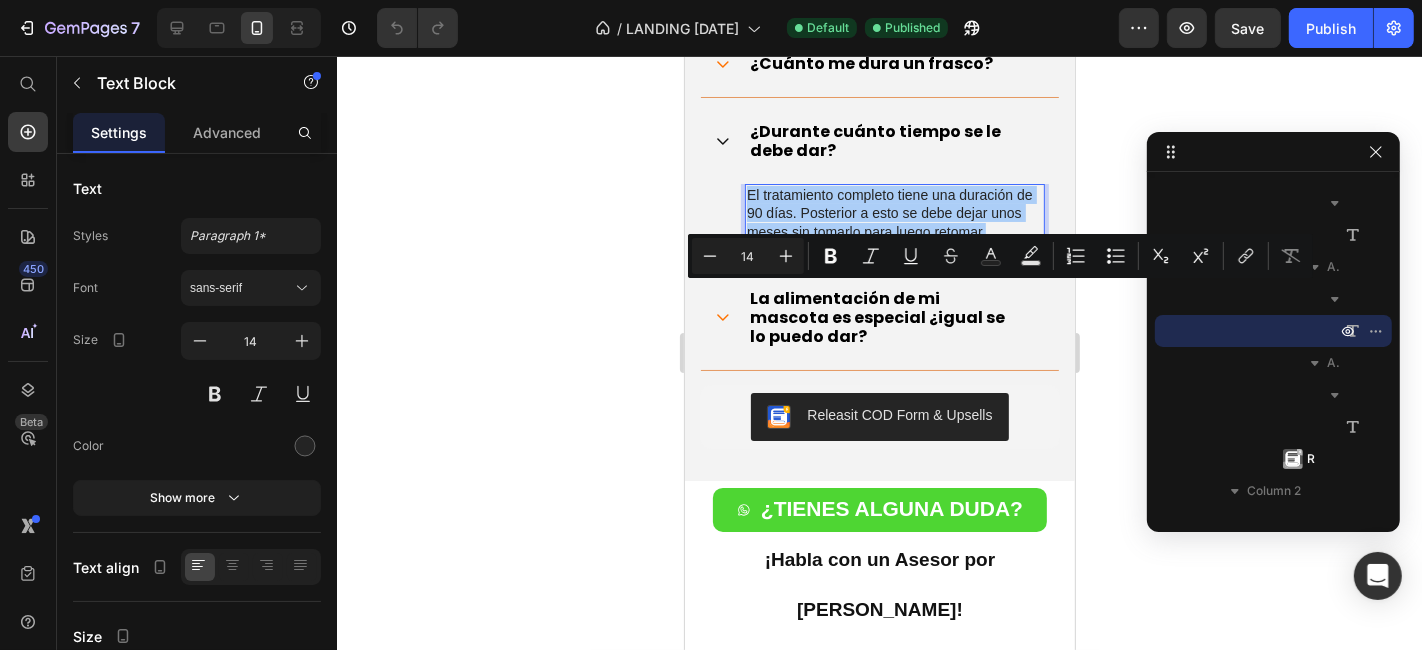 click 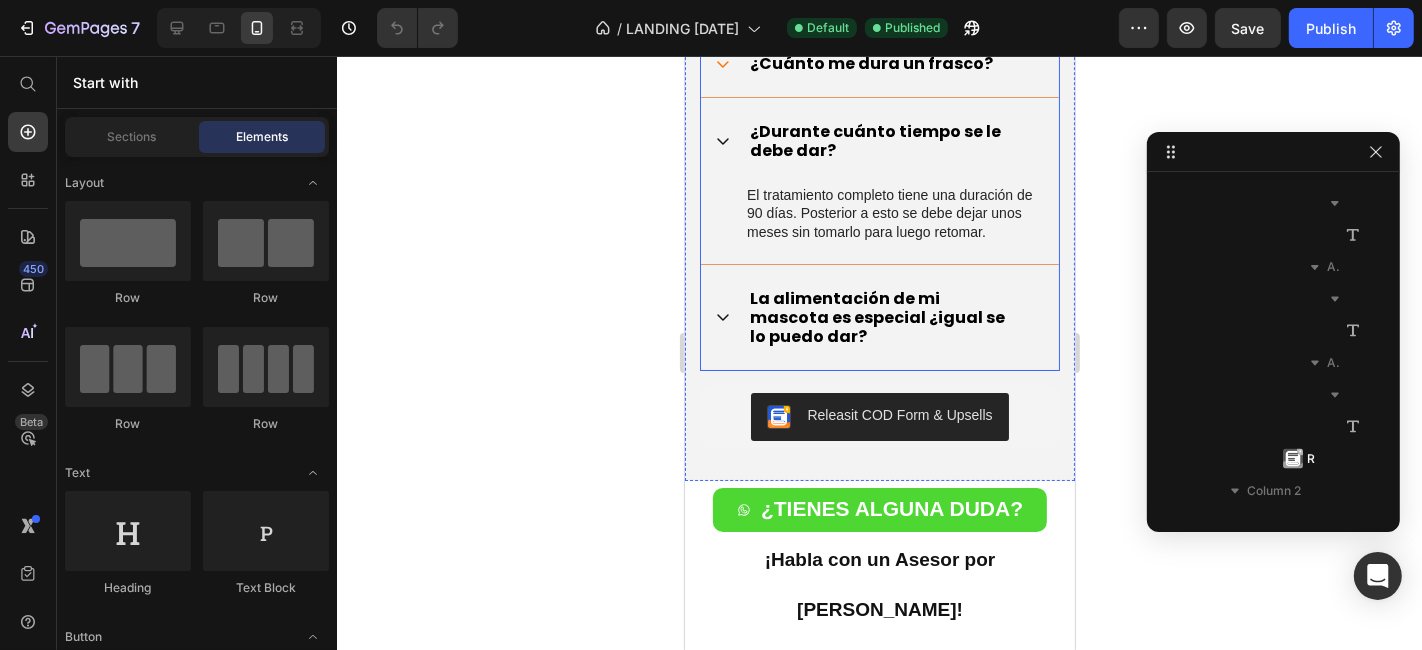 click 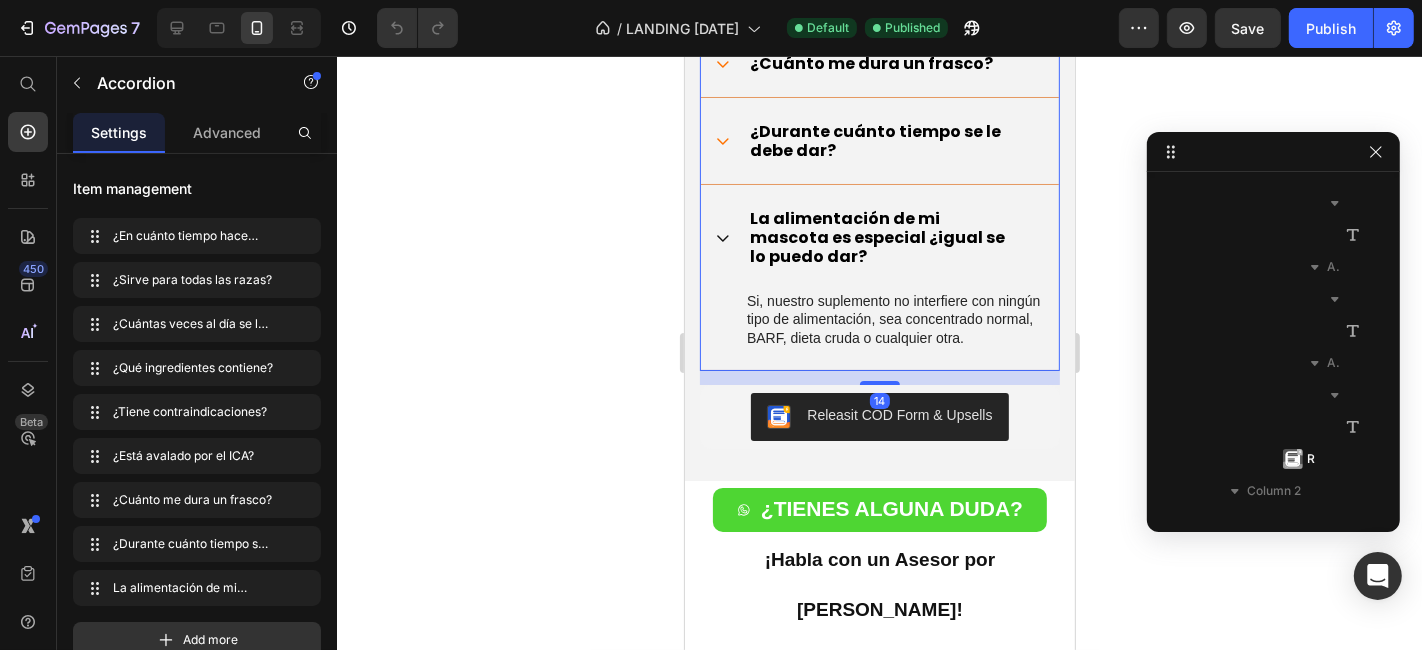scroll, scrollTop: 1785, scrollLeft: 0, axis: vertical 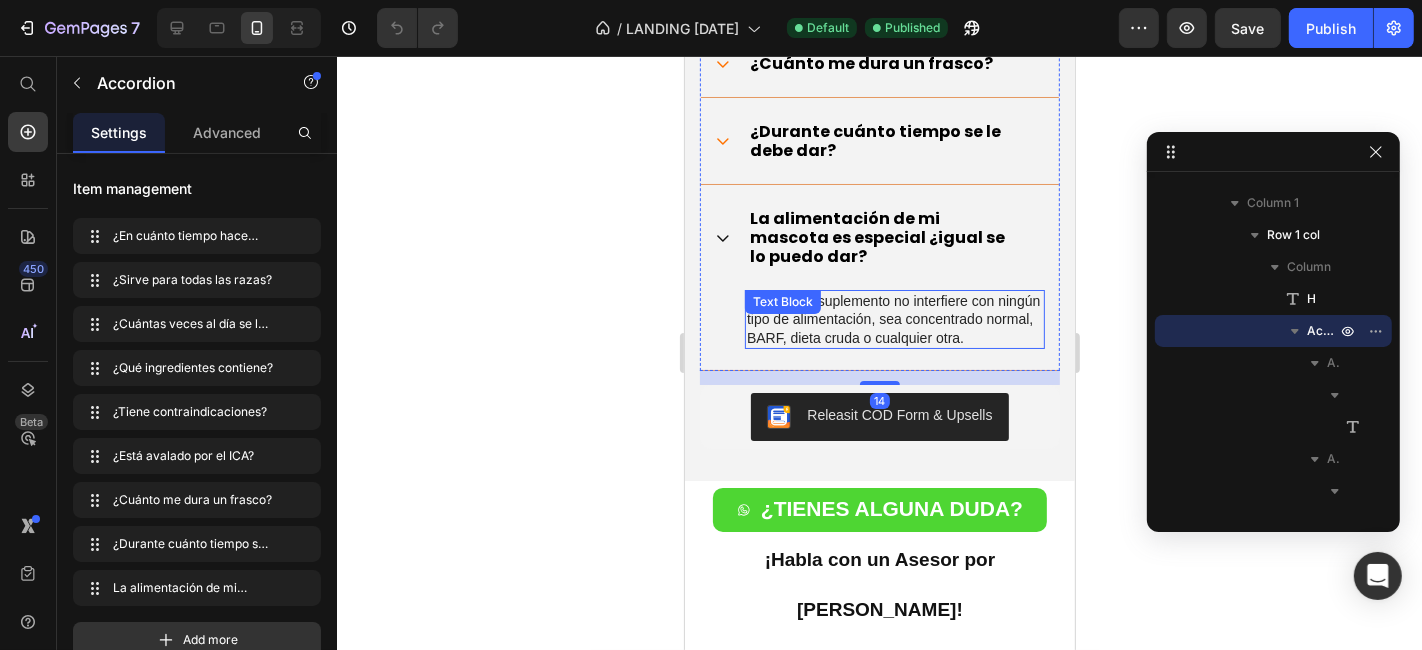 click on "Si, nuestro suplemento no interfiere con ningún tipo de alimentación, sea concentrado normal, BARF, dieta cruda o cualquier otra." at bounding box center (894, 318) 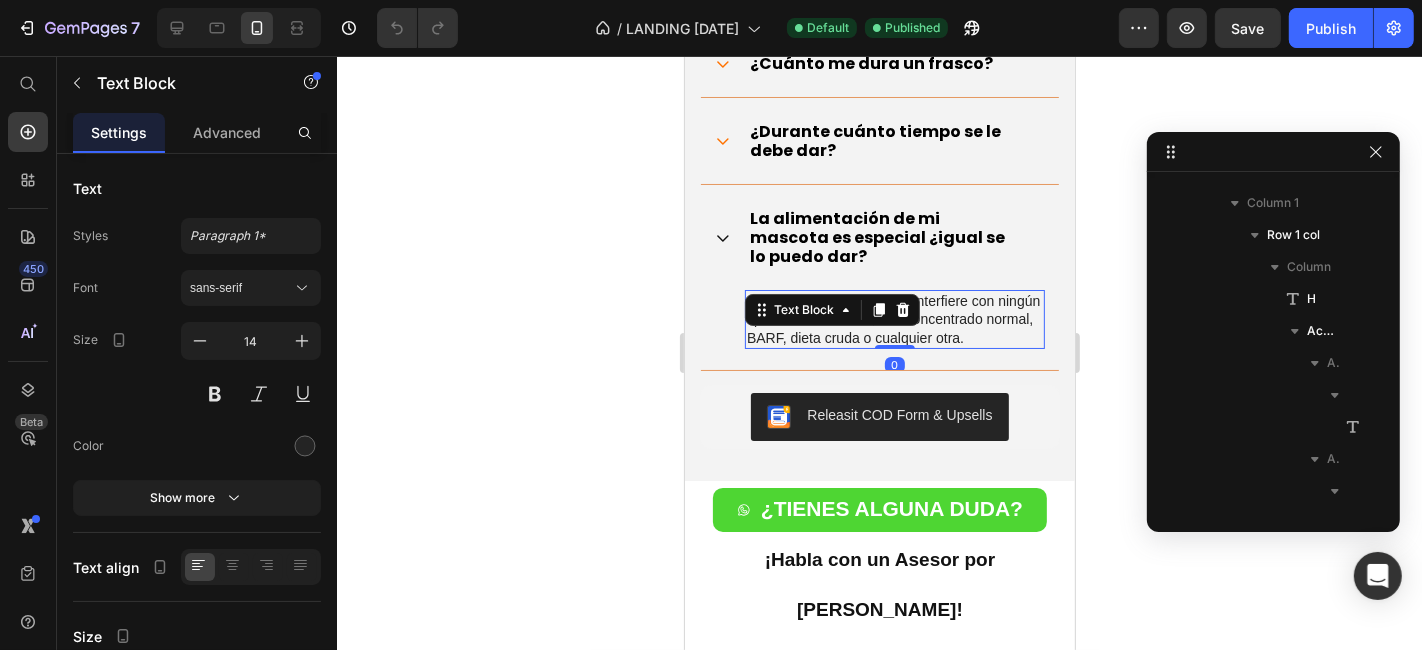 scroll, scrollTop: 2649, scrollLeft: 0, axis: vertical 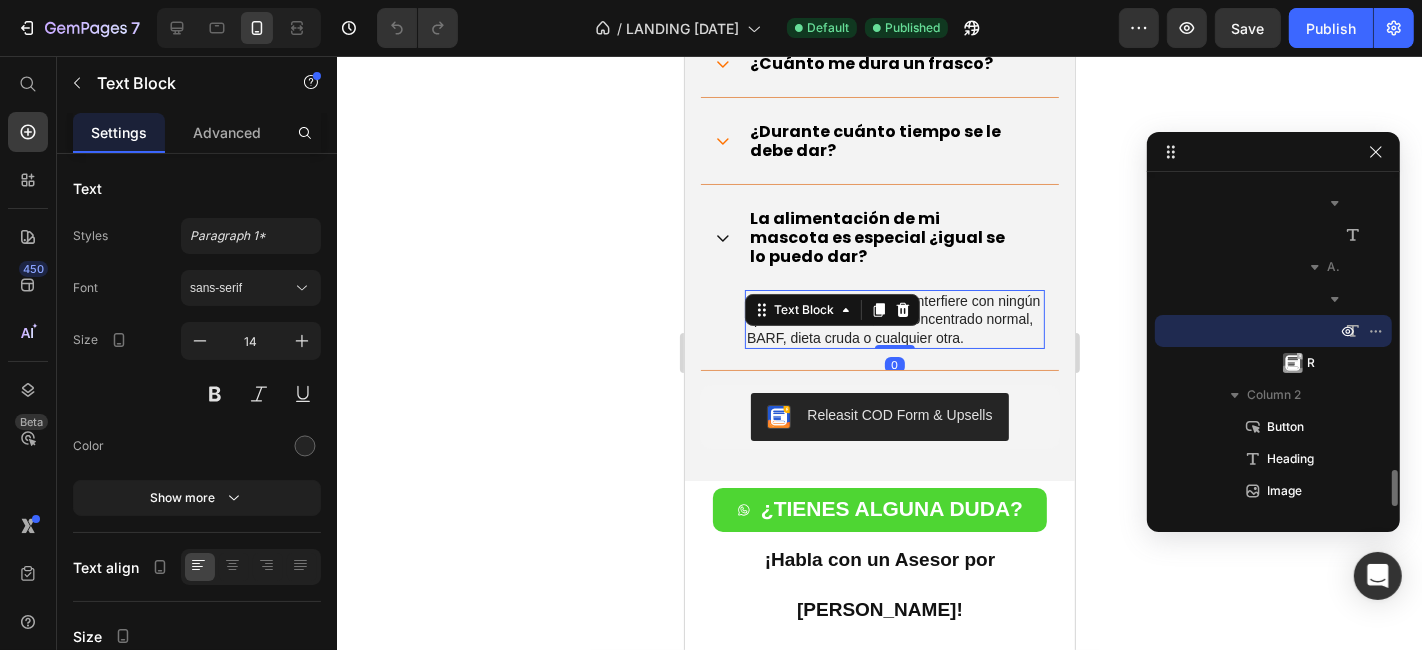 click on "Si, nuestro suplemento no interfiere con ningún tipo de alimentación, sea concentrado normal, BARF, dieta cruda o cualquier otra." at bounding box center [894, 318] 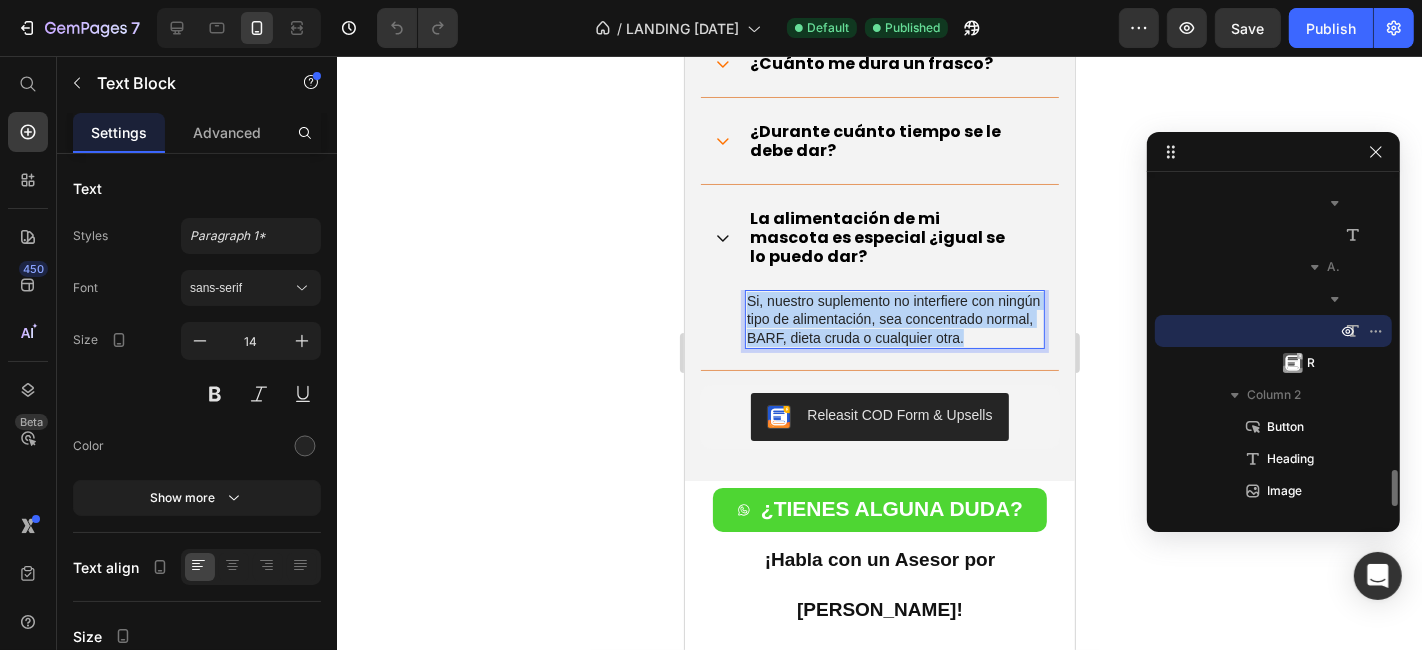 click on "Si, nuestro suplemento no interfiere con ningún tipo de alimentación, sea concentrado normal, BARF, dieta cruda o cualquier otra." at bounding box center (894, 318) 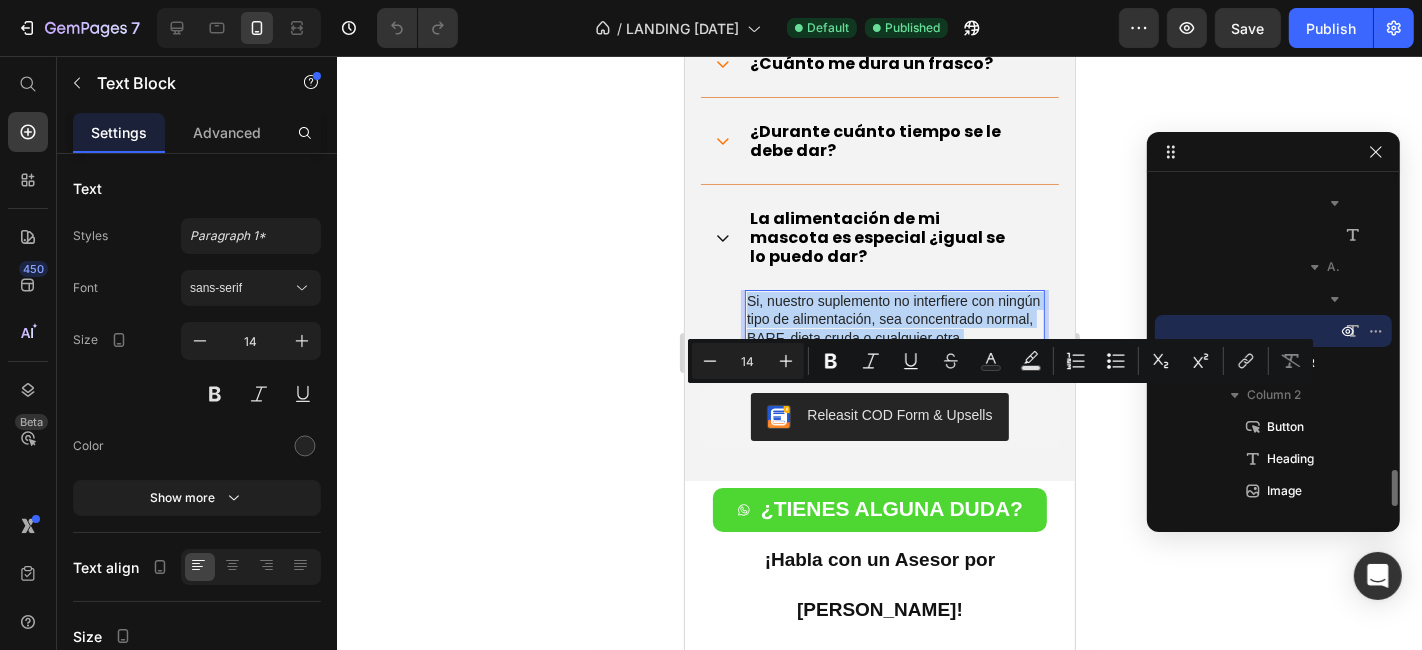 click on "Si, nuestro suplemento no interfiere con ningún tipo de alimentación, sea concentrado normal, BARF, dieta cruda o cualquier otra." at bounding box center [894, 318] 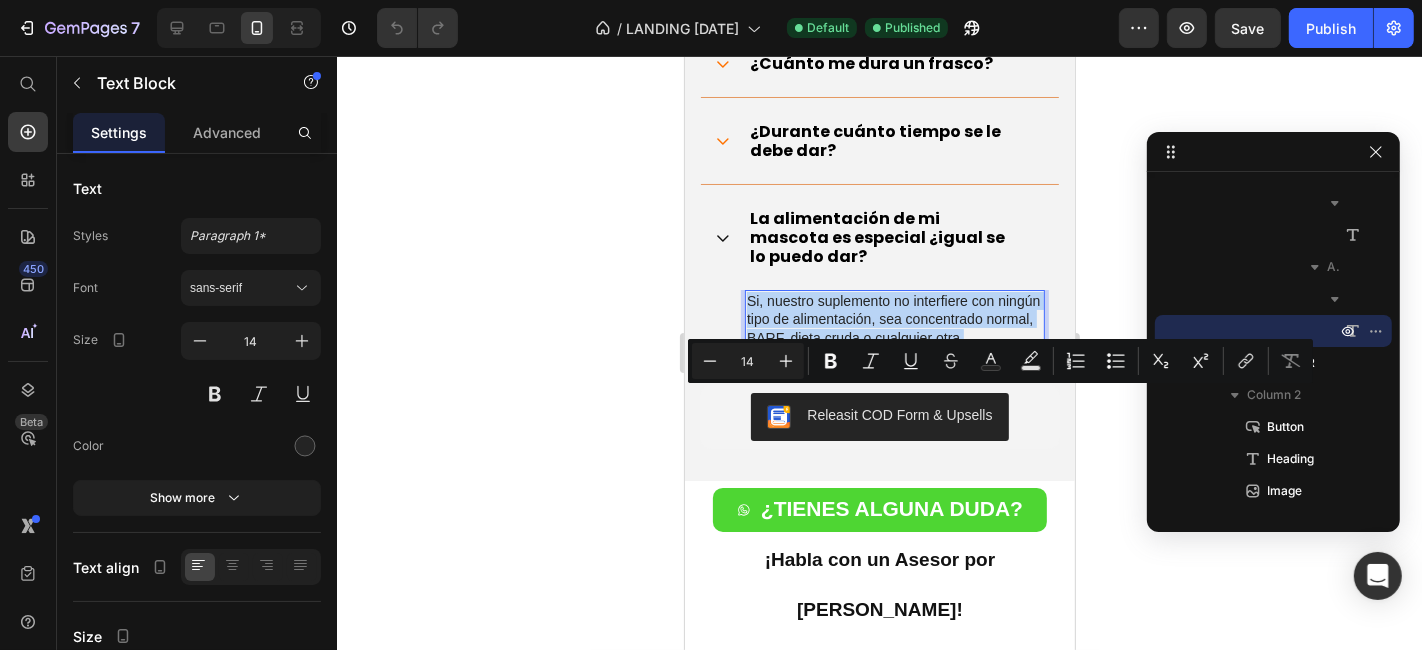 copy on "Si, nuestro suplemento no interfiere con ningún tipo de alimentación, sea concentrado normal, BARF, dieta cruda o cualquier otra." 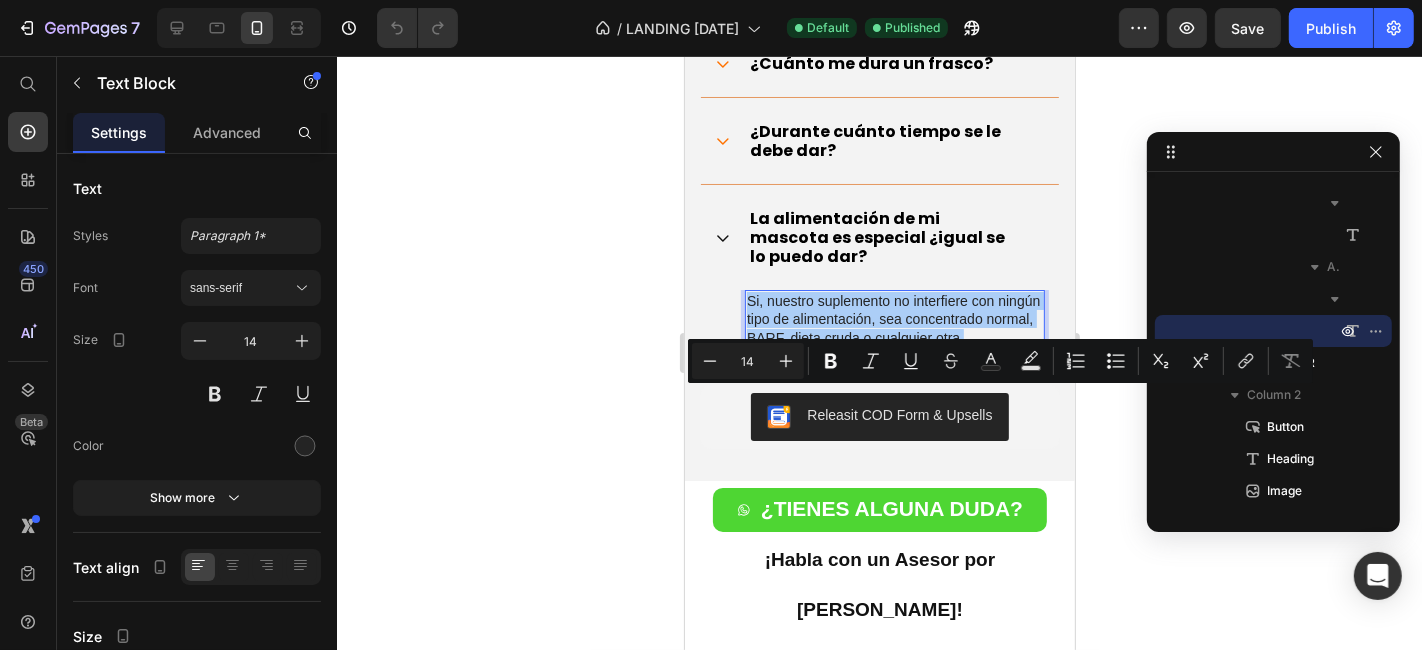 click 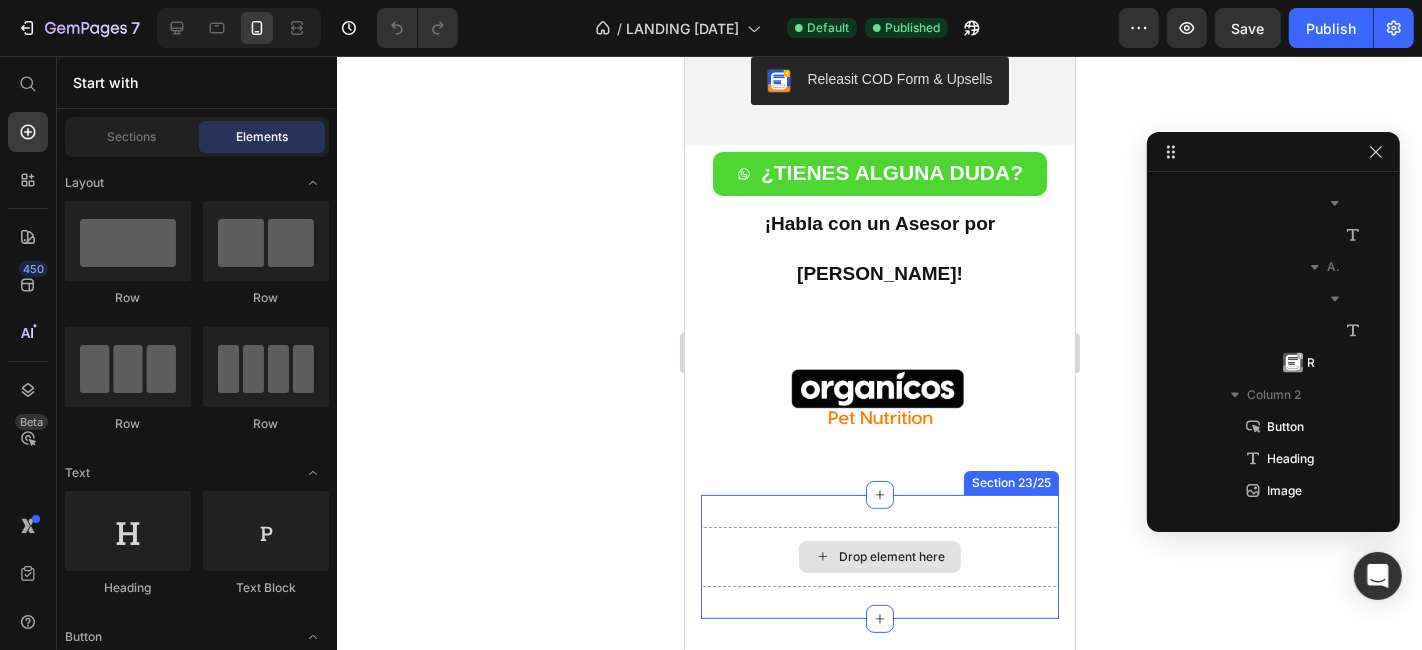 scroll, scrollTop: 6958, scrollLeft: 0, axis: vertical 